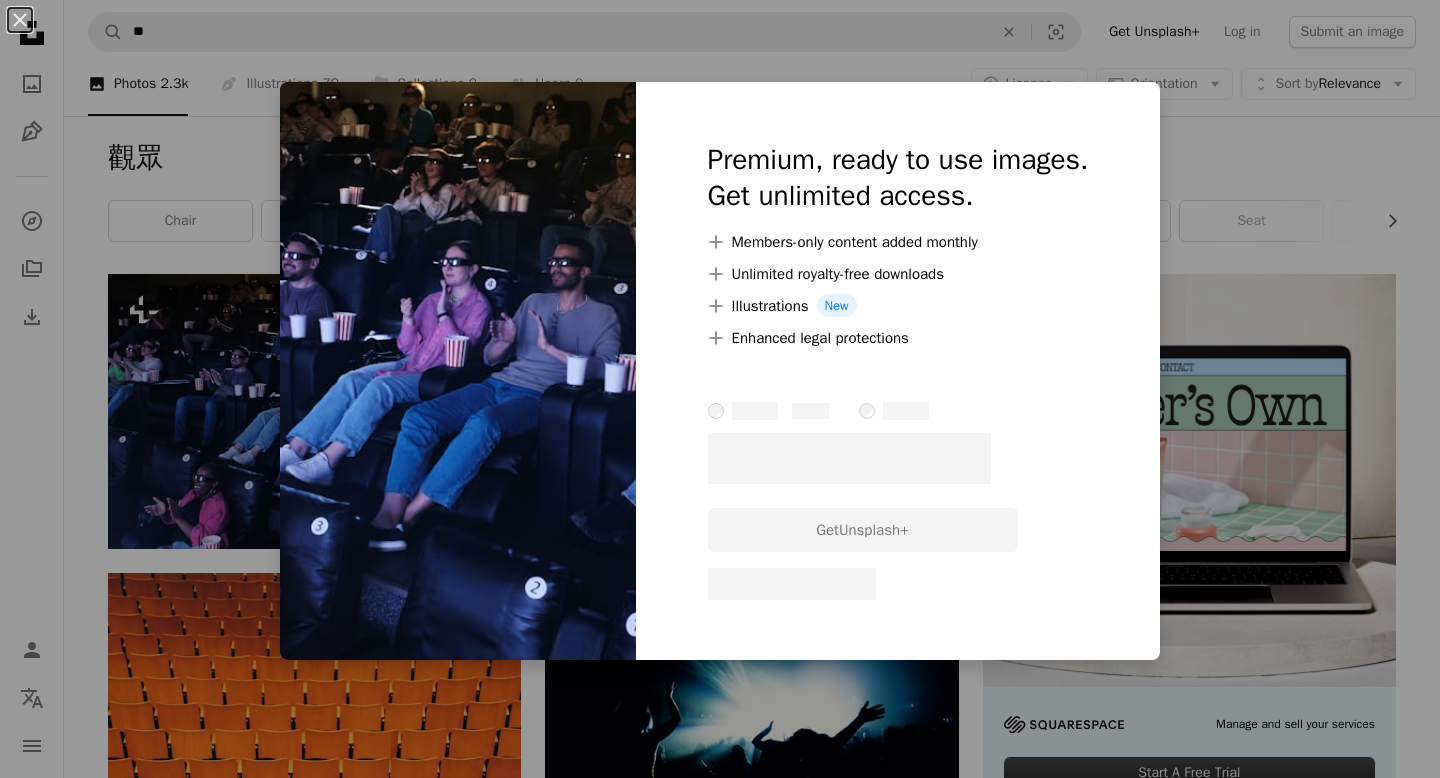 scroll, scrollTop: 0, scrollLeft: 0, axis: both 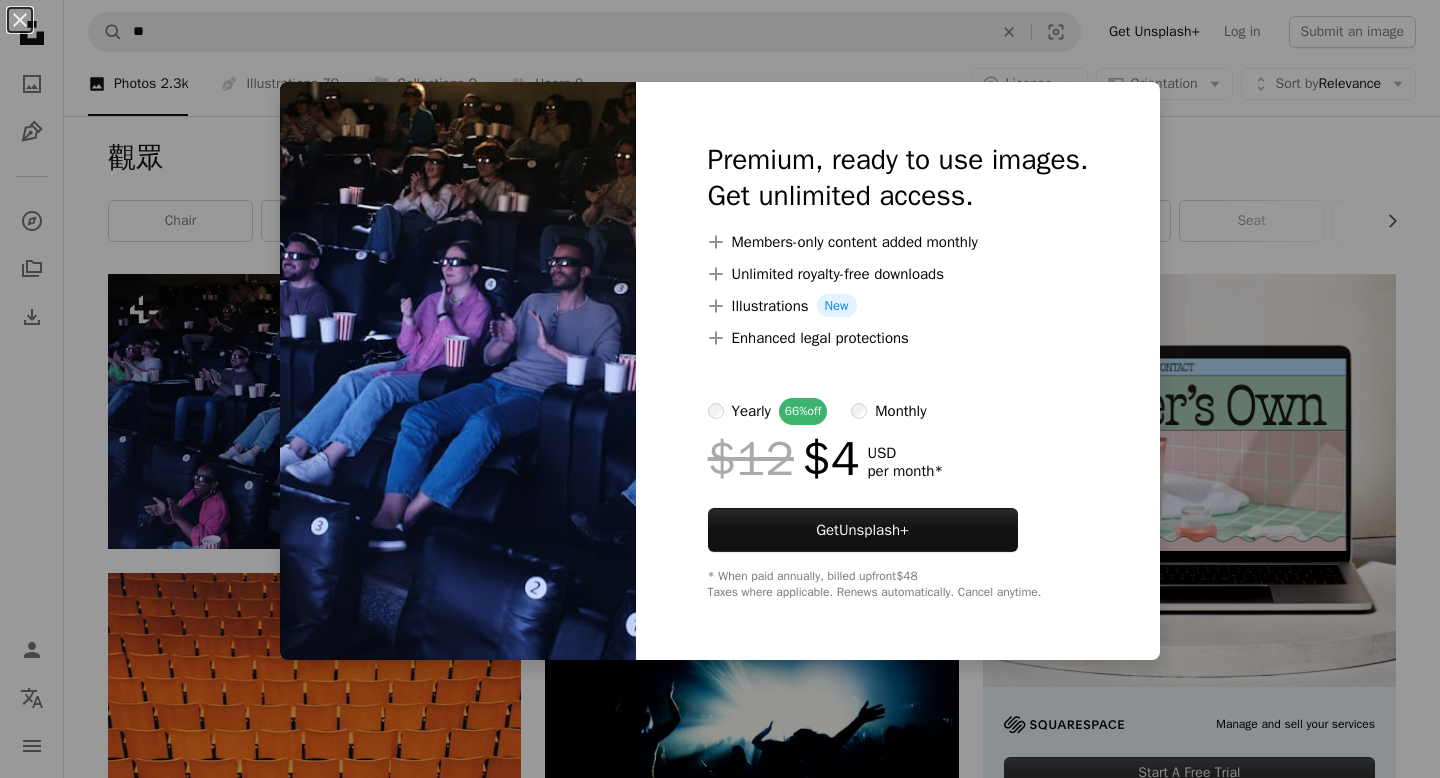 click on "An X shape Premium, ready to use images. Get unlimited access. A plus sign Members-only content added monthly A plus sign Unlimited royalty-free downloads A plus sign Illustrations  New A plus sign Enhanced legal protections yearly 66%  off monthly $12   $4 USD per month * Get  Unsplash+ * When paid annually, billed upfront  $48 Taxes where applicable. Renews automatically. Cancel anytime." at bounding box center [720, 389] 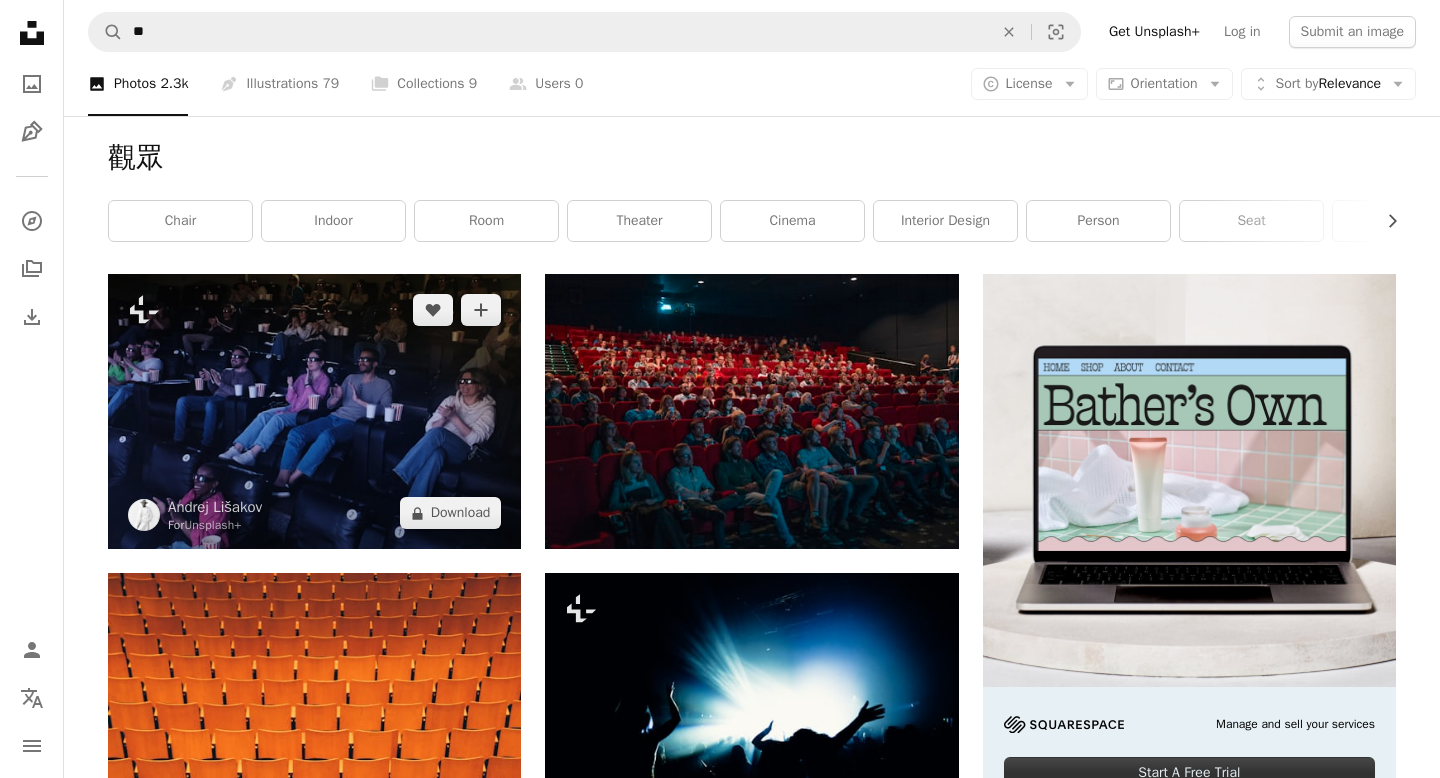 click at bounding box center [314, 411] 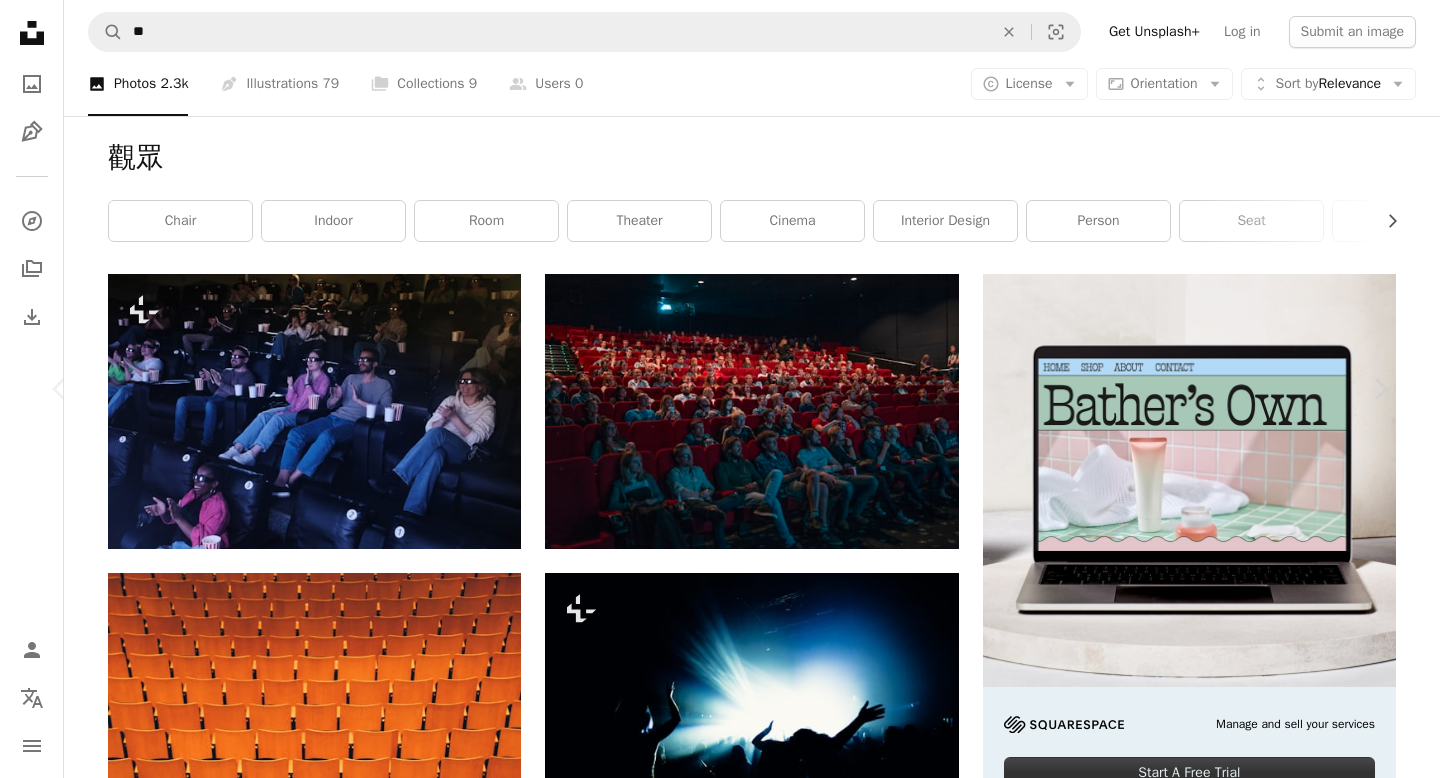 click on "An X shape Chevron left Chevron right [PERSON] For Unsplash+ A heart A plus sign Edit image Plus sign for Unsplash+ A lock Download Zoom in Featured in Photos A forward-right arrow Share More Actions a movie theatre full of people wearing 3D glasses Calendar outlined Published on May 12, 2023 Safety Licensed under the Unsplash+ License friends movie film crowd cinema movies audience popcorn clapping movie theatre film industry cinema hall at the movies eating popcorn different ages applauding seated watching a film cineplex Free pictures From this series Chevron right Plus sign for Unsplash+ Plus sign for Unsplash+ Plus sign for Unsplash+ Plus sign for Unsplash+ Plus sign for Unsplash+ Plus sign for Unsplash+ Plus sign for Unsplash+ Plus sign for Unsplash+ Plus sign for Unsplash+ Plus sign for Unsplash+ Related images Plus sign for Unsplash+ A heart A plus sign [PERSON] For Unsplash+ A lock Download Plus sign for Unsplash+ A heart A plus sign [PERSON] For Unsplash+ A lock" at bounding box center (720, 4749) 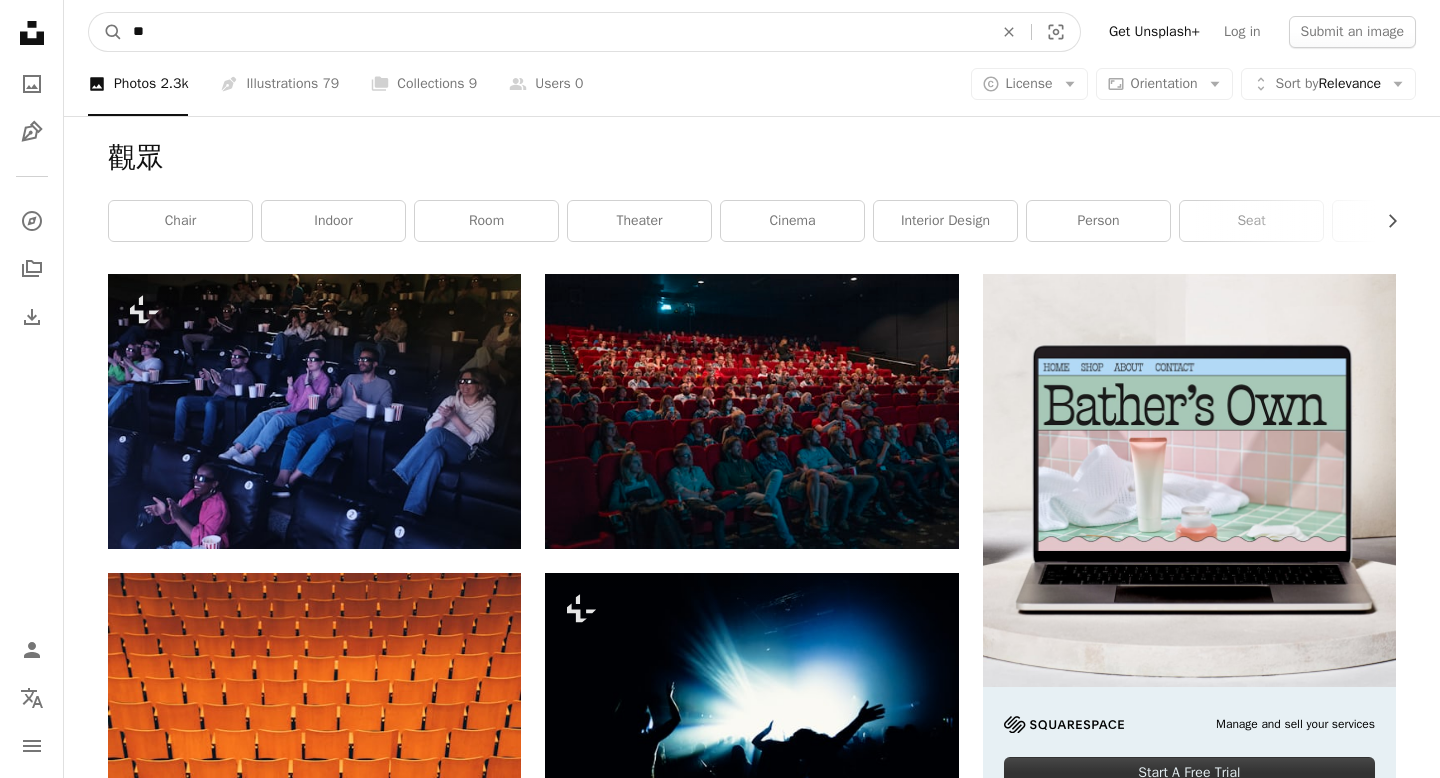 click on "**" at bounding box center (555, 32) 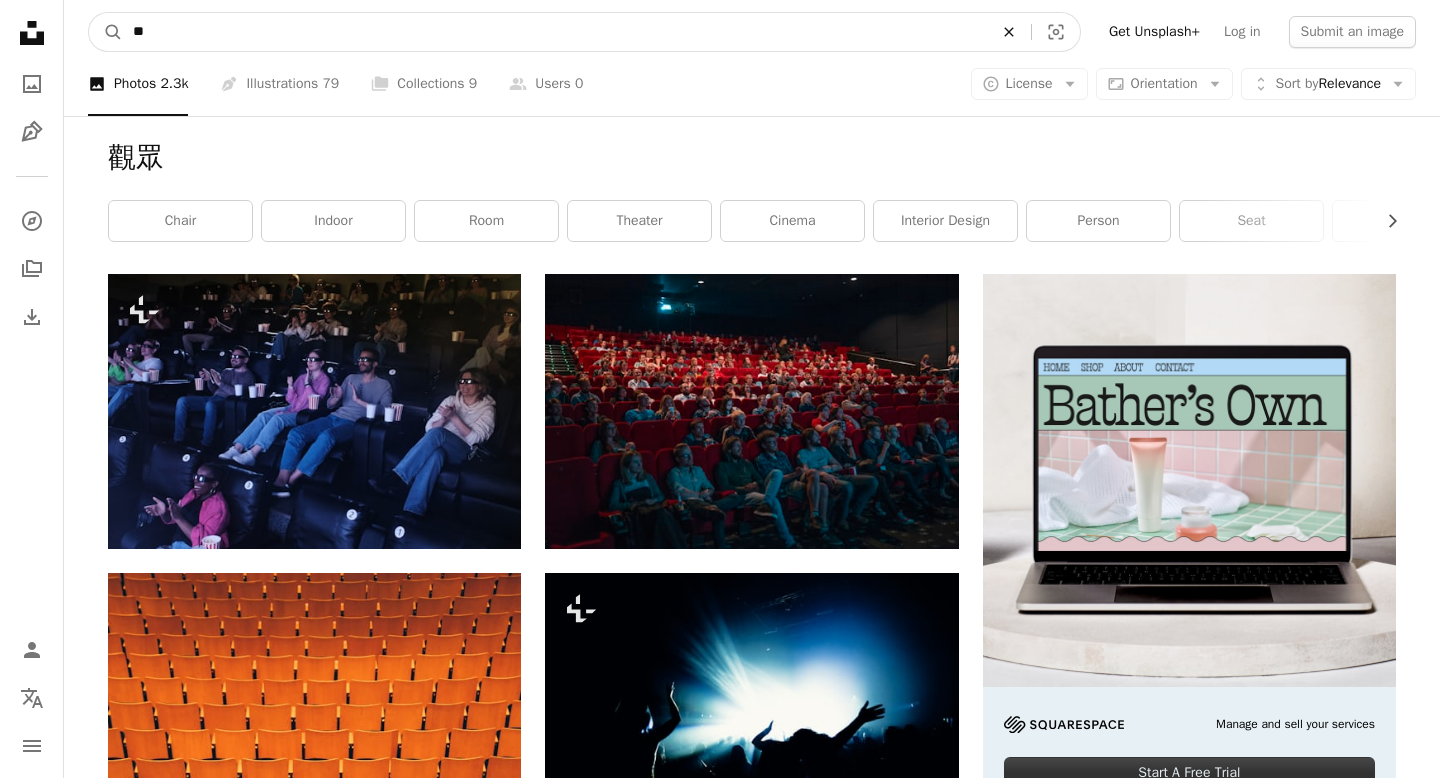 click on "An X shape" 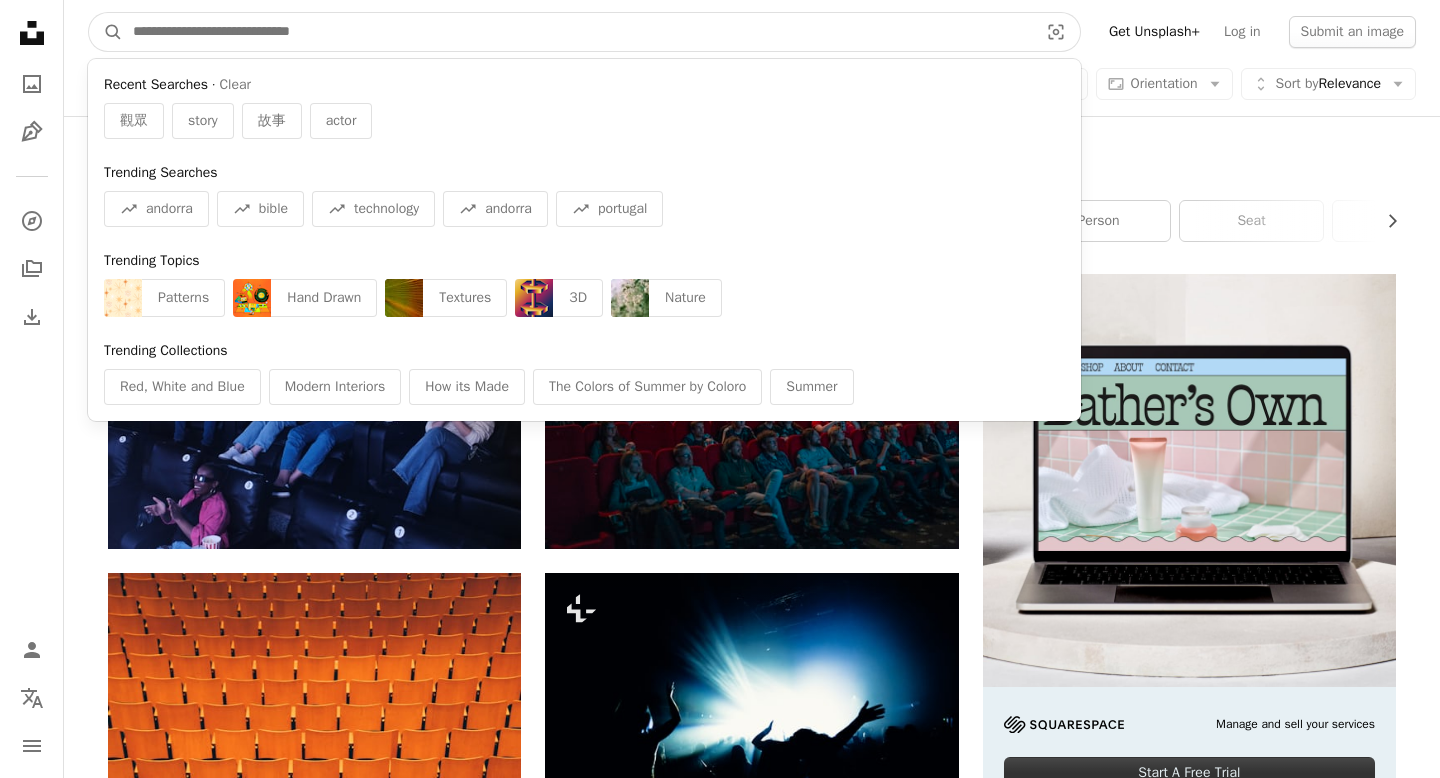 paste on "**" 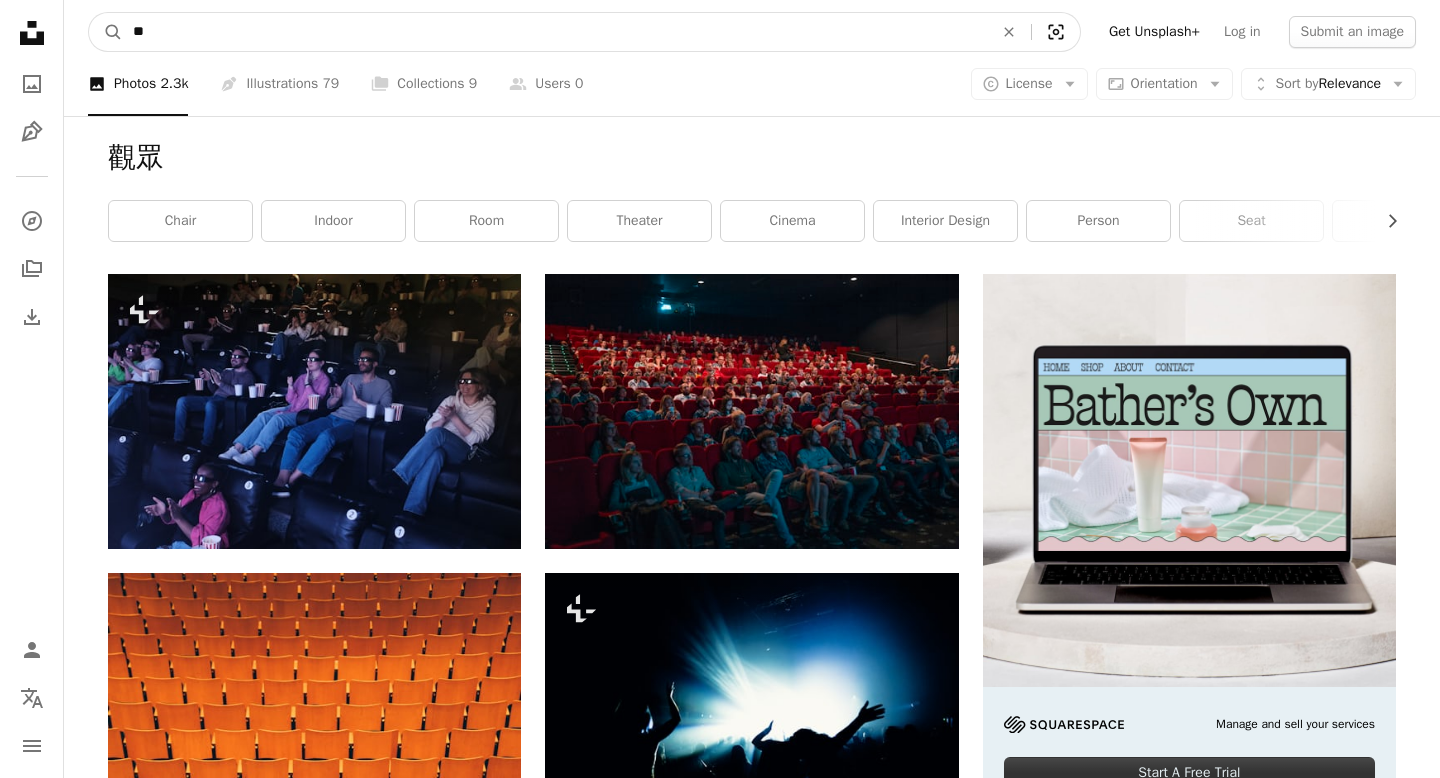 click on "A magnifying glass" at bounding box center [106, 32] 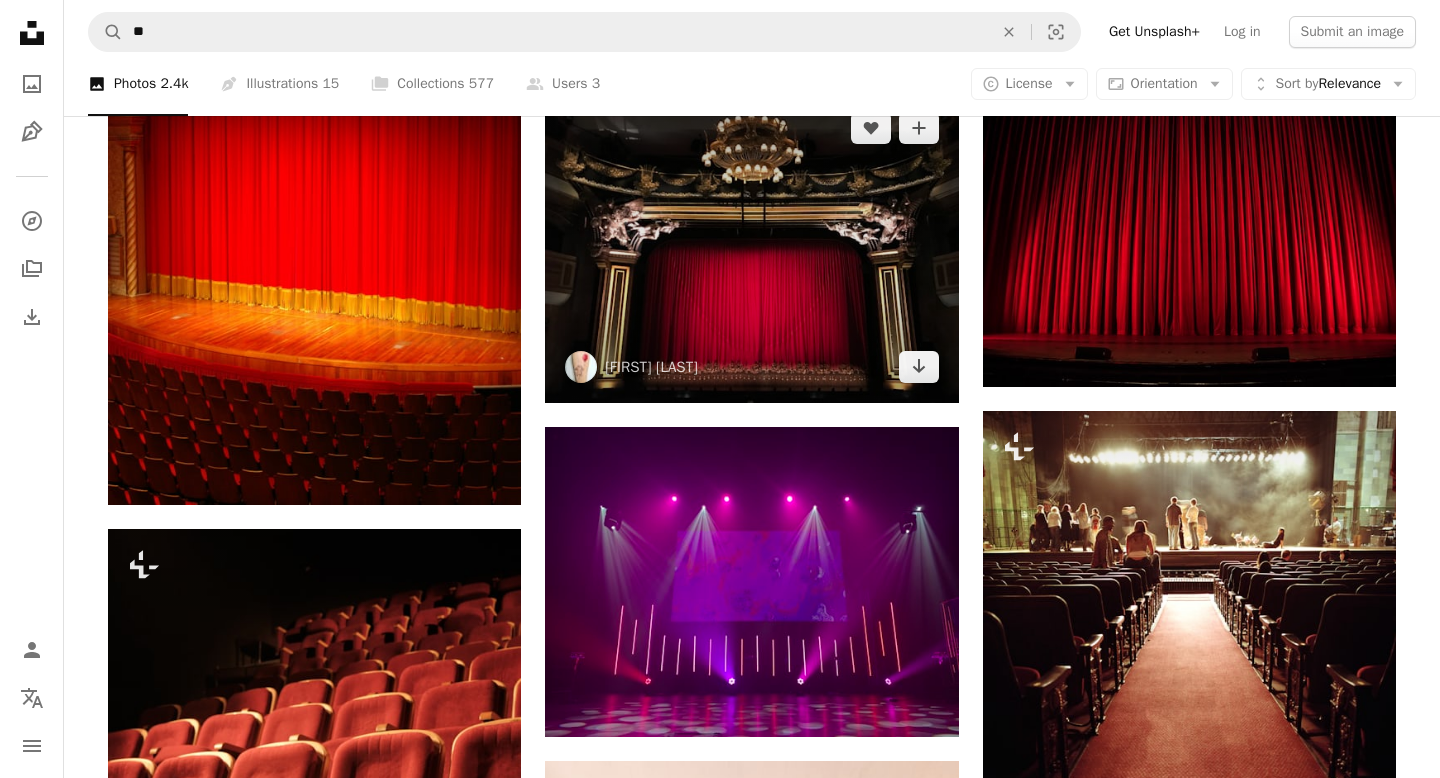 scroll, scrollTop: 0, scrollLeft: 0, axis: both 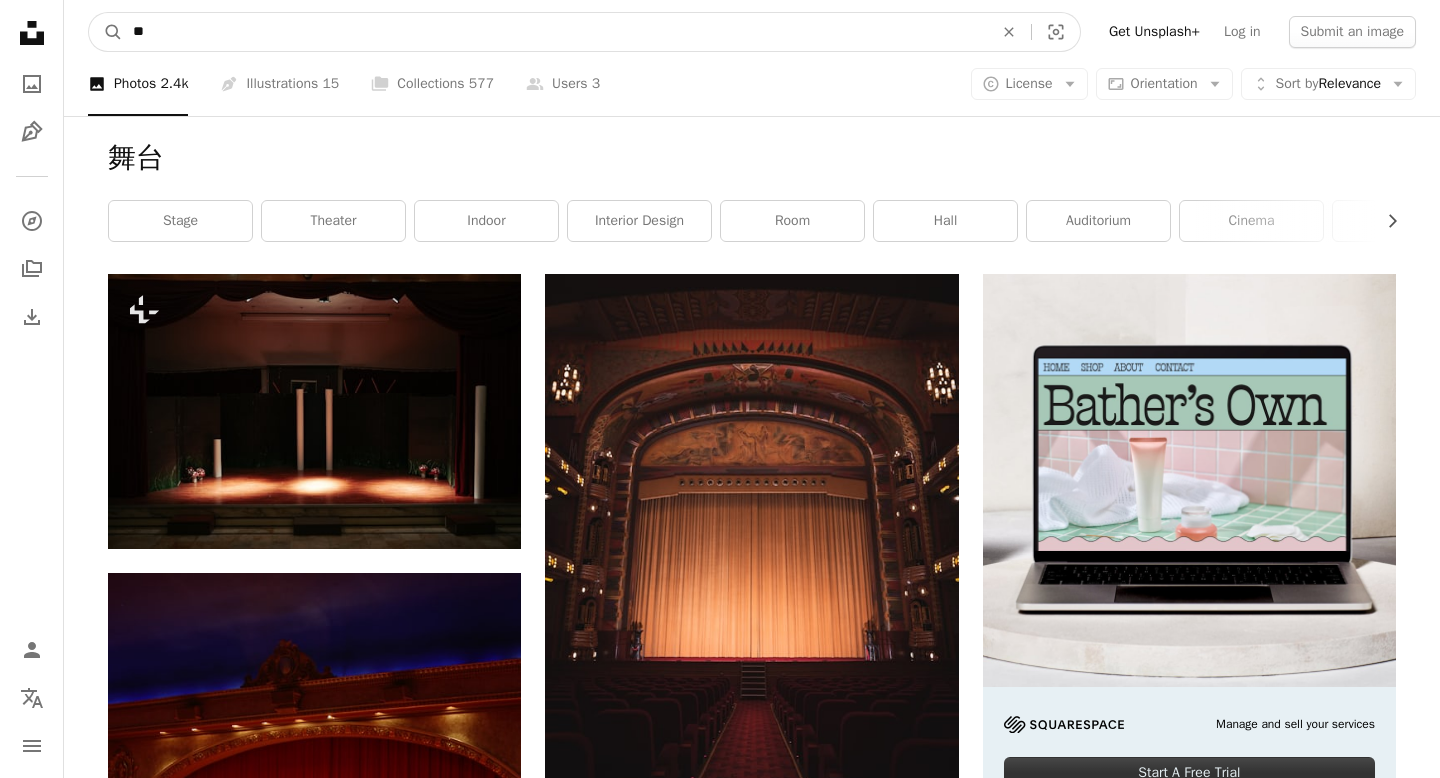 click on "**" at bounding box center (555, 32) 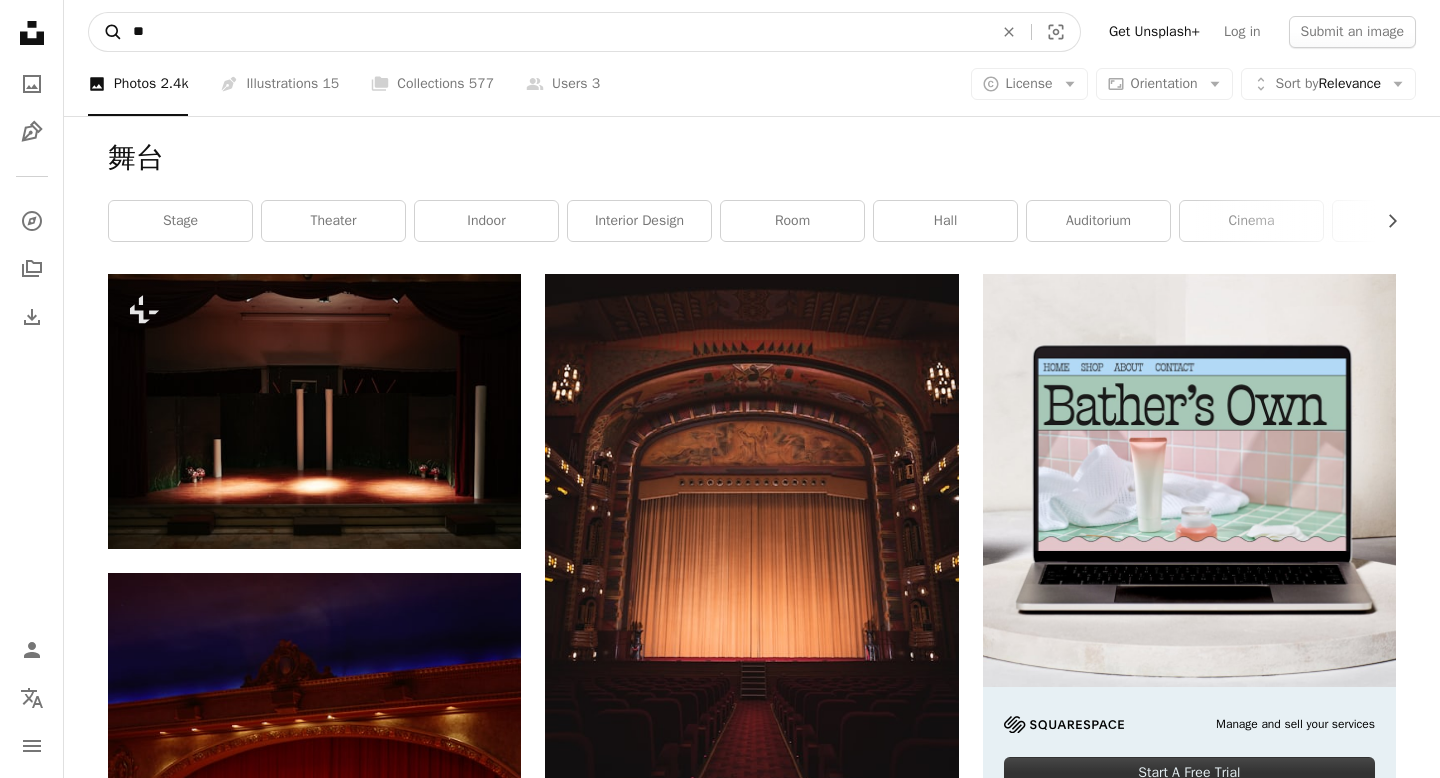 drag, startPoint x: 172, startPoint y: 35, endPoint x: 100, endPoint y: 33, distance: 72.02777 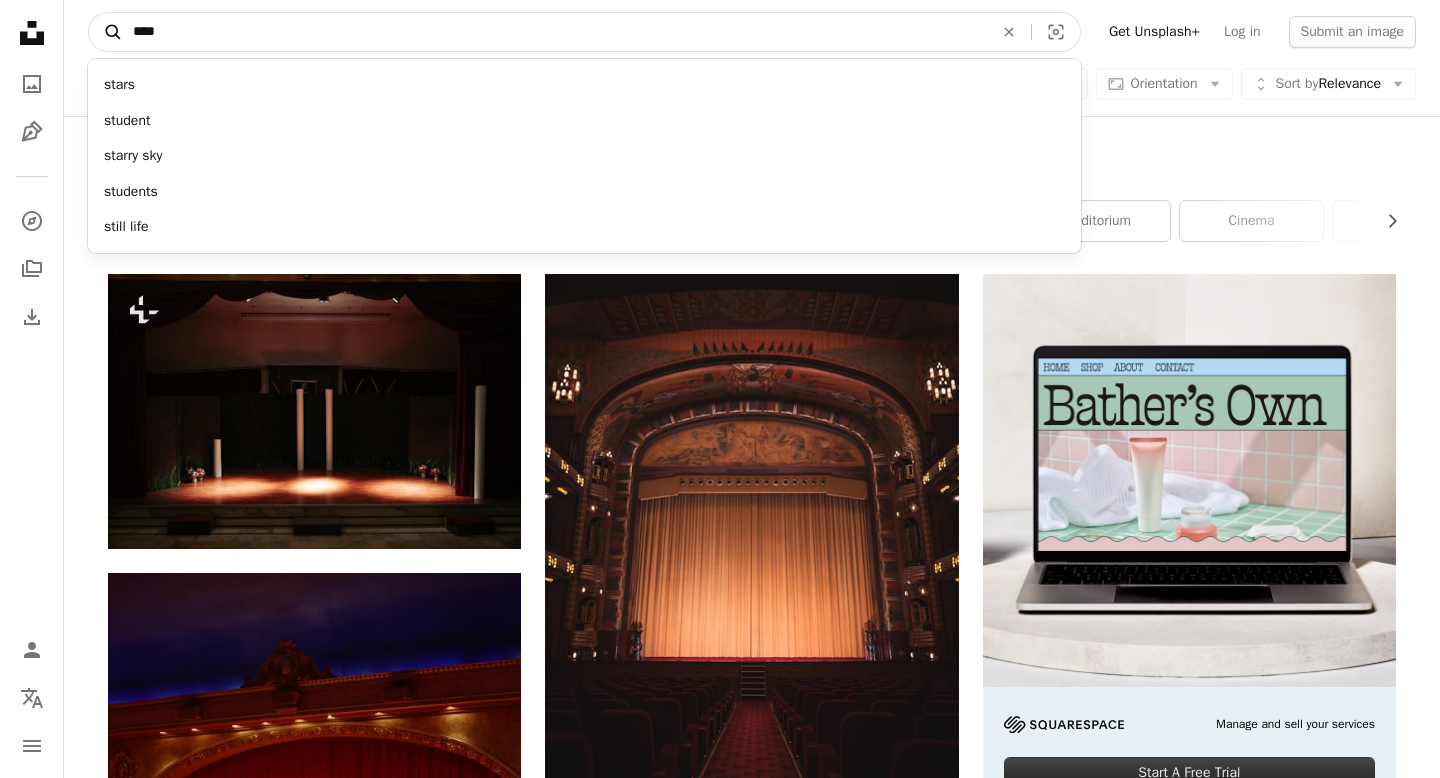 type on "*****" 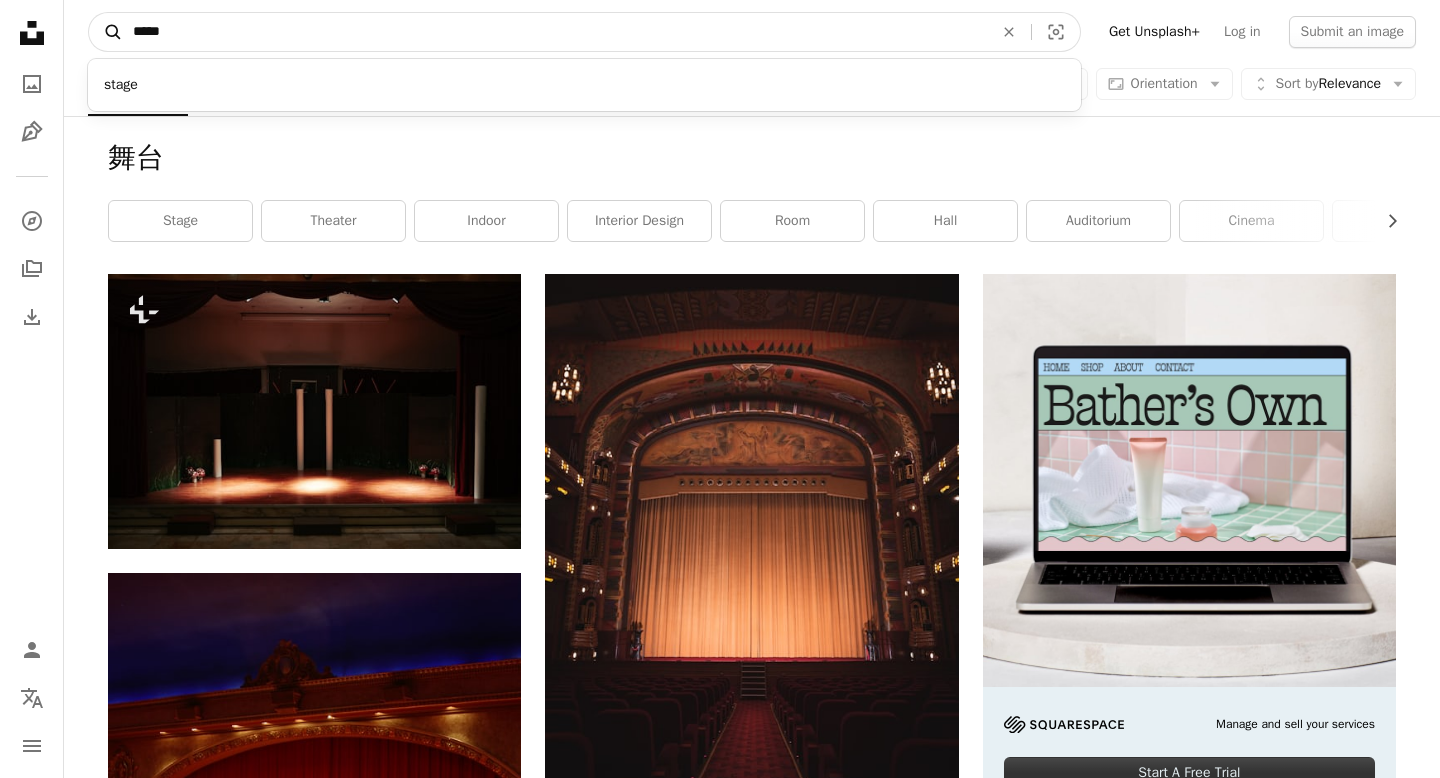 click on "A magnifying glass" at bounding box center (106, 32) 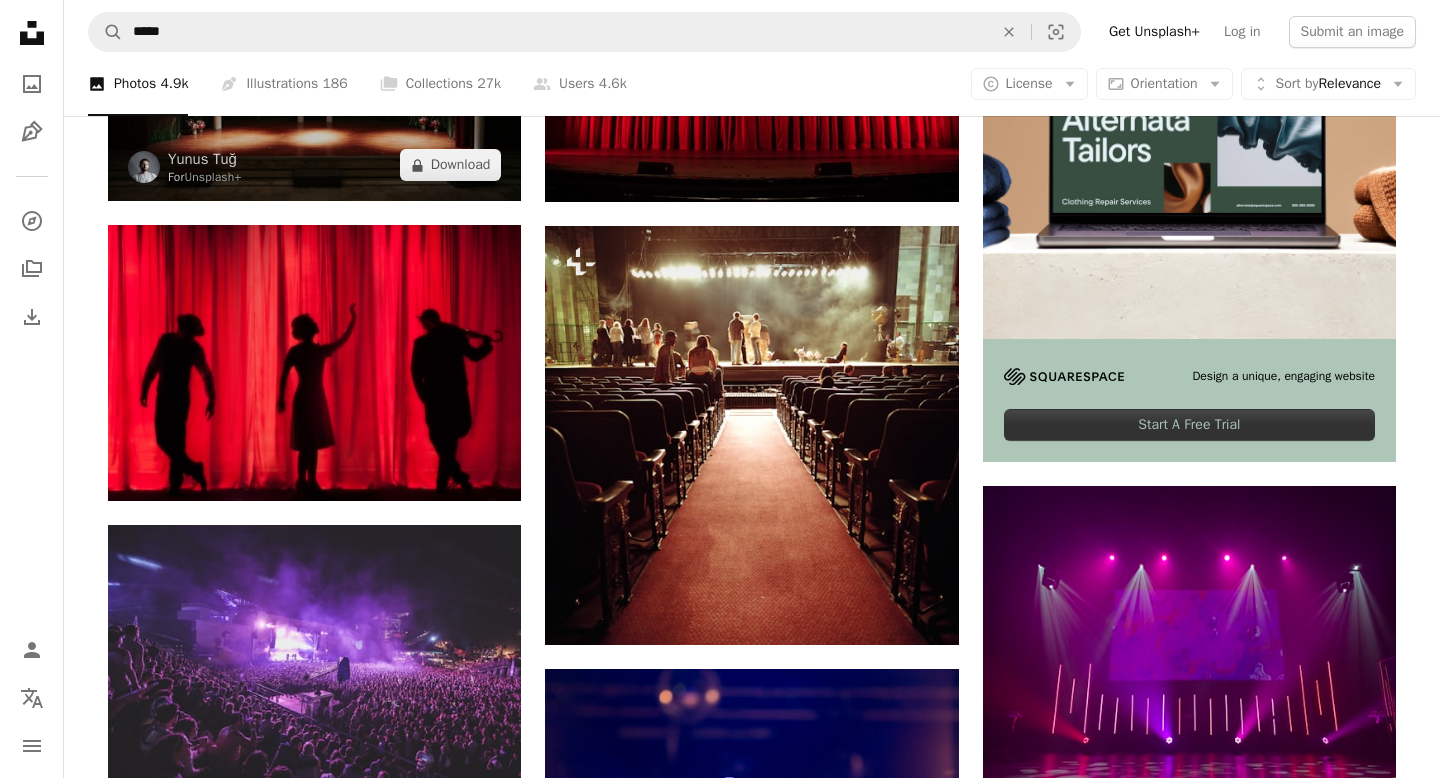 scroll, scrollTop: 456, scrollLeft: 0, axis: vertical 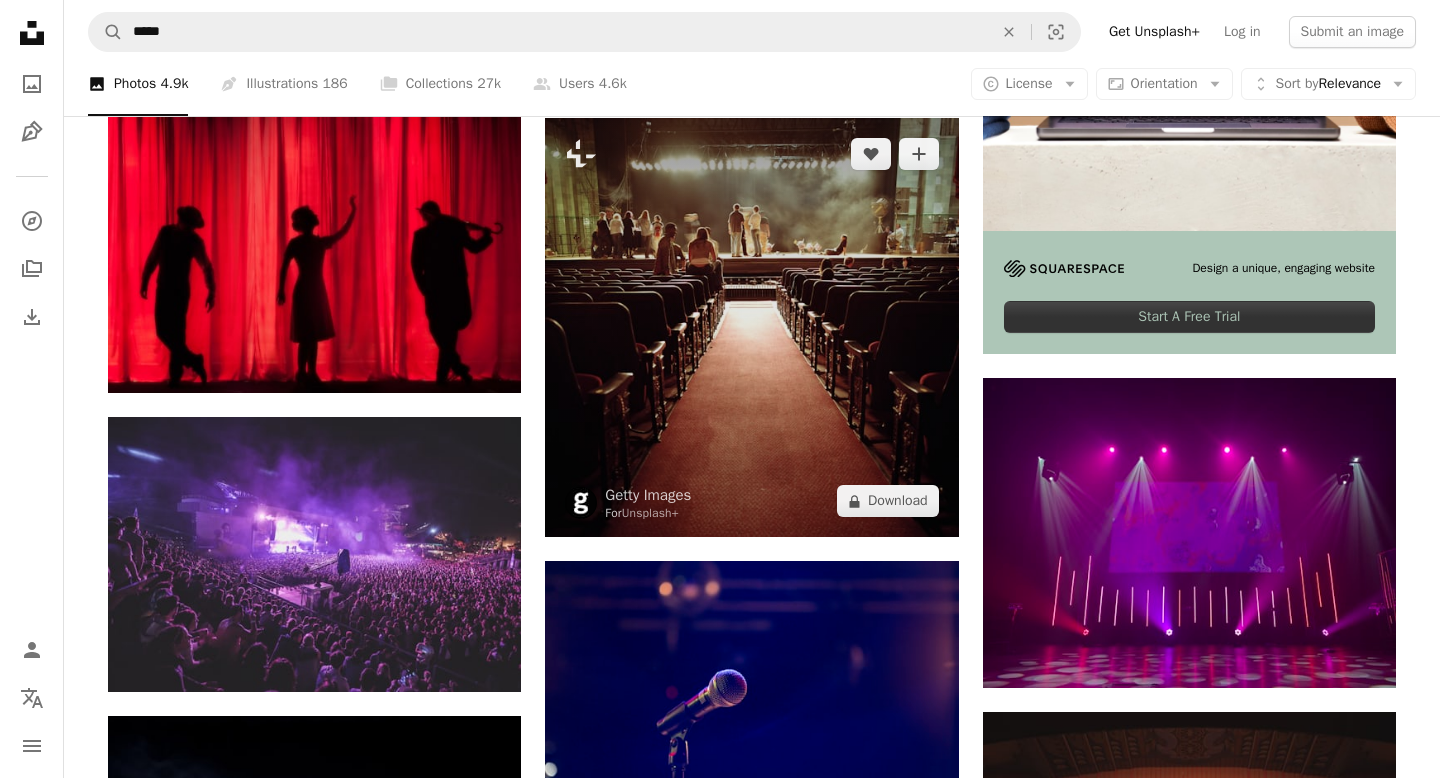 click at bounding box center (751, 327) 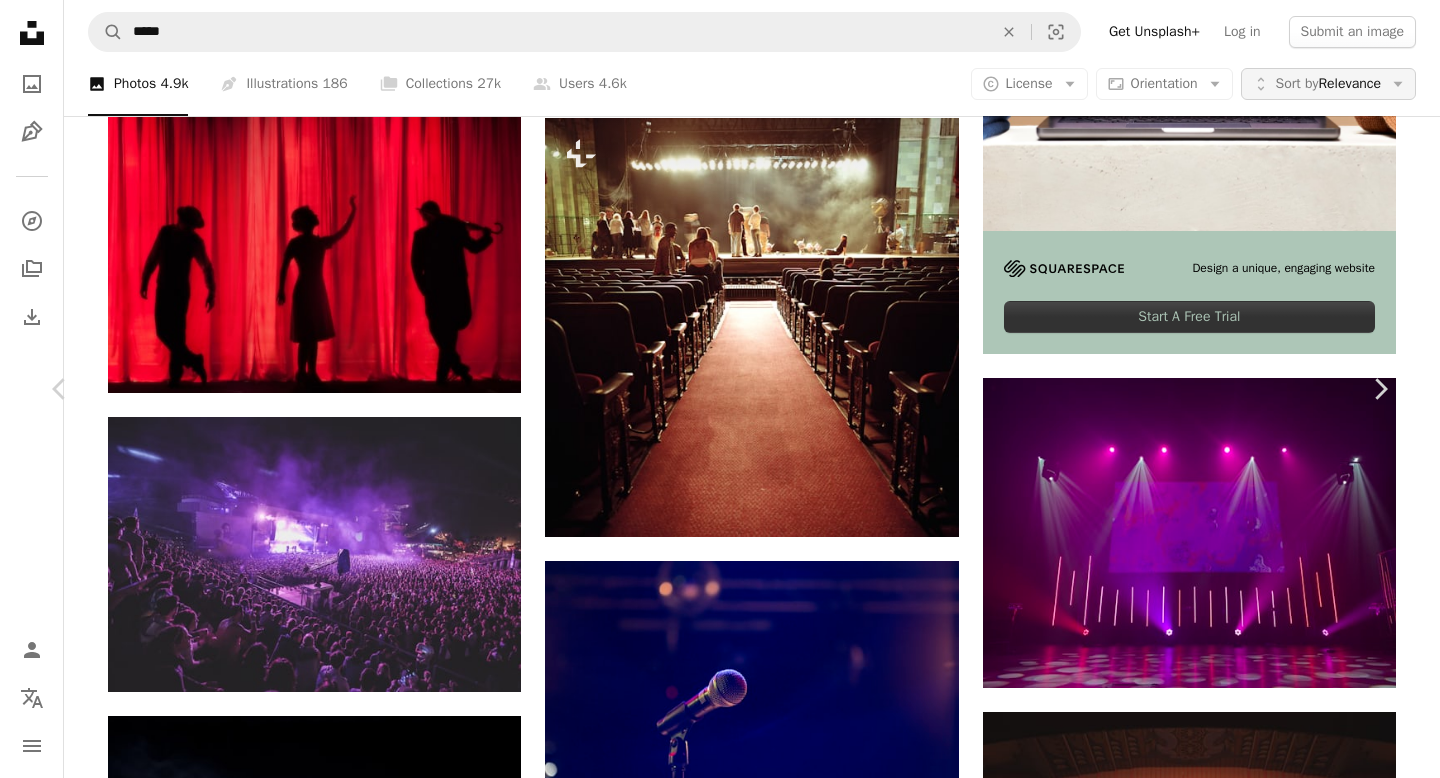 click on "An X shape Chevron left Chevron right [PERSON] For Unsplash+ A heart A plus sign Edit image Plus sign for Unsplash+ A lock Download Zoom in A forward-right arrow Share More Actions Calendar outlined Published on September 28, 2022 Safety Licensed under the Unsplash+ License adult photography adults only stage theater indoors sitting grainy stage light preparation seat aisle large group of people multiracial group rehearsal anticipation arts culture and entertainment theatrical performance Free stock photos Related images Plus sign for Unsplash+ A heart A plus sign [PERSON] For Unsplash+ A lock Download Plus sign for Unsplash+ A heart A plus sign [PERSON] For Unsplash+ A lock Download Plus sign for Unsplash+ A heart A plus sign Getty Images For Unsplash+ A lock Download Plus sign for Unsplash+ A heart A plus sign [PERSON] For Unsplash+ A lock Download Plus sign for Unsplash+ A heart A plus sign [PERSON] For Unsplash+ A lock Download Plus sign for Unsplash+ A heart A plus sign [PERSON] For Unsplash+ A lock Download A heart For" at bounding box center [720, 4305] 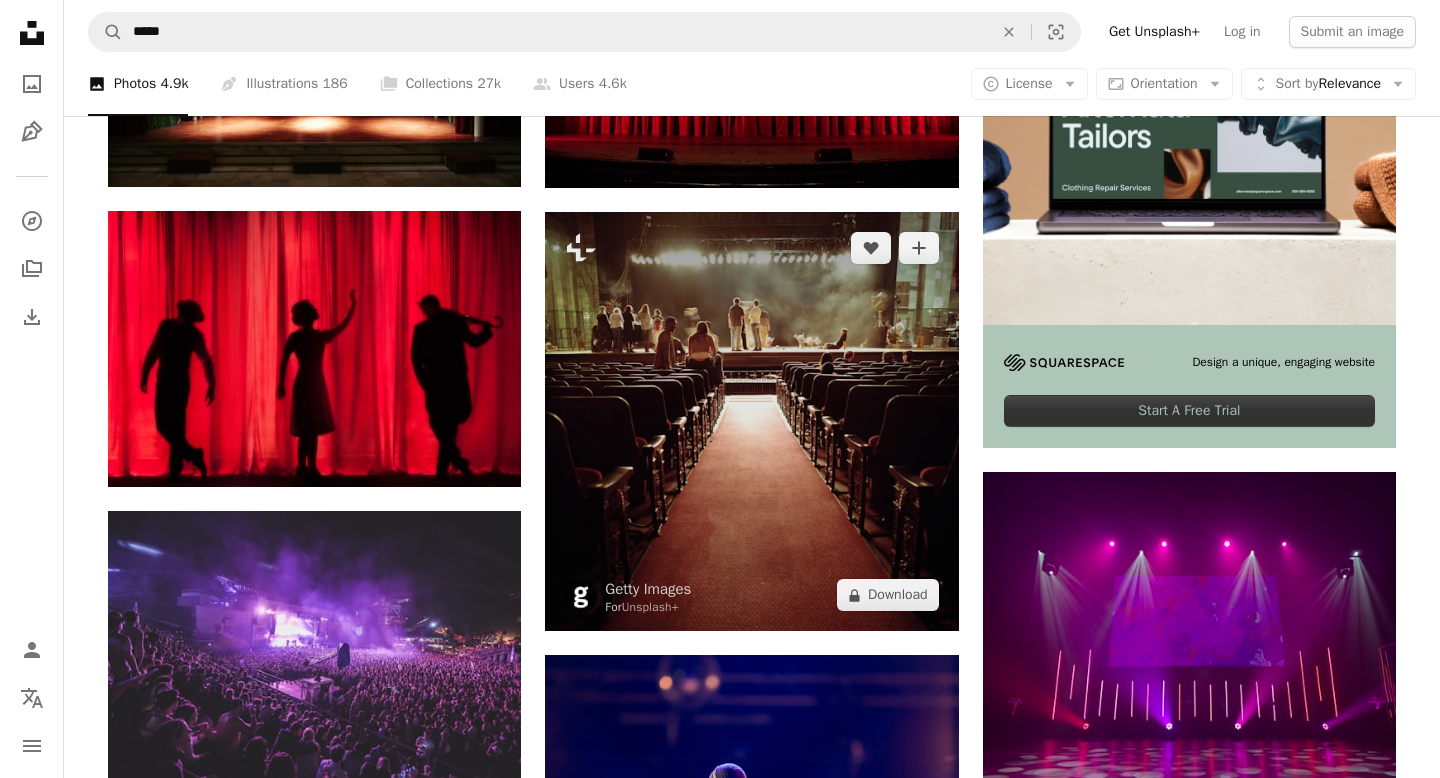 scroll, scrollTop: 0, scrollLeft: 0, axis: both 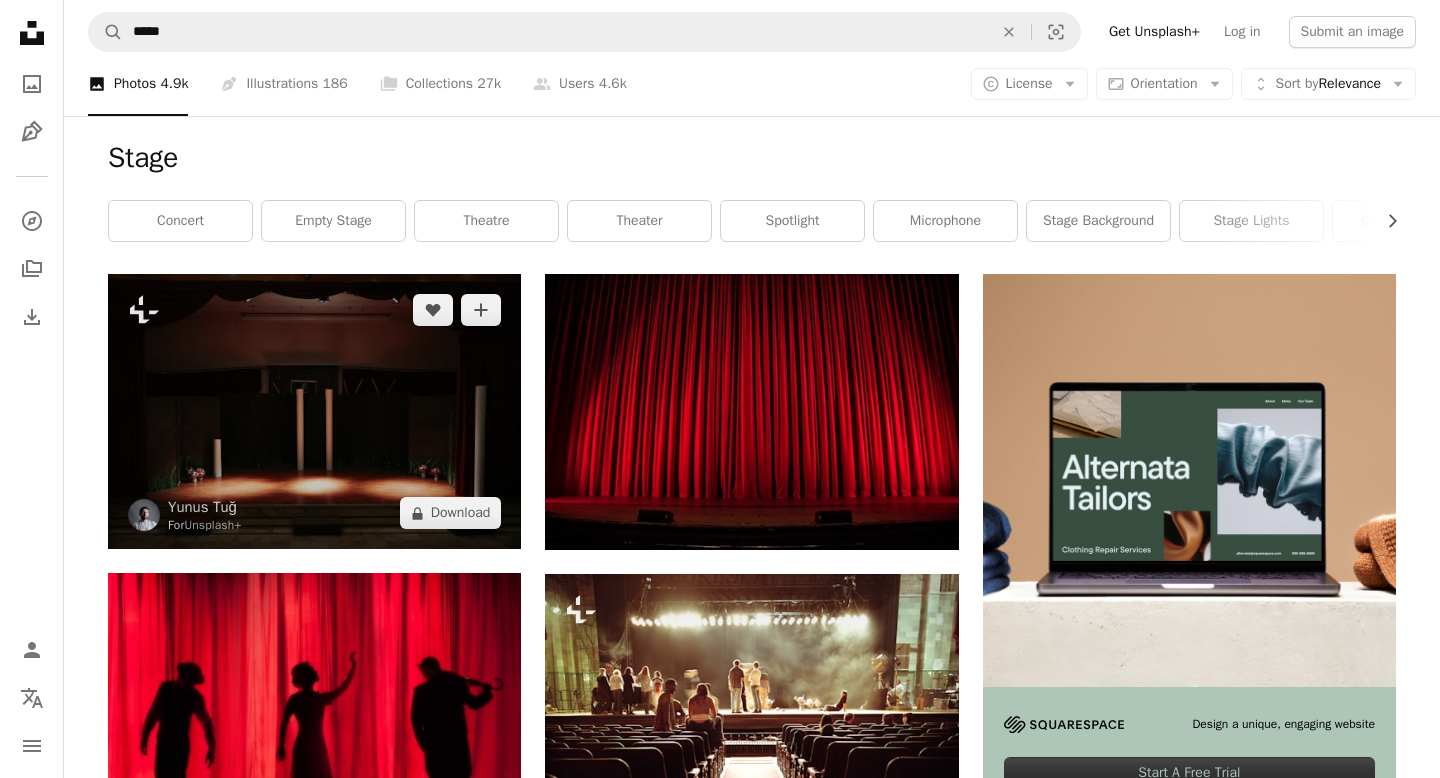 click at bounding box center (314, 411) 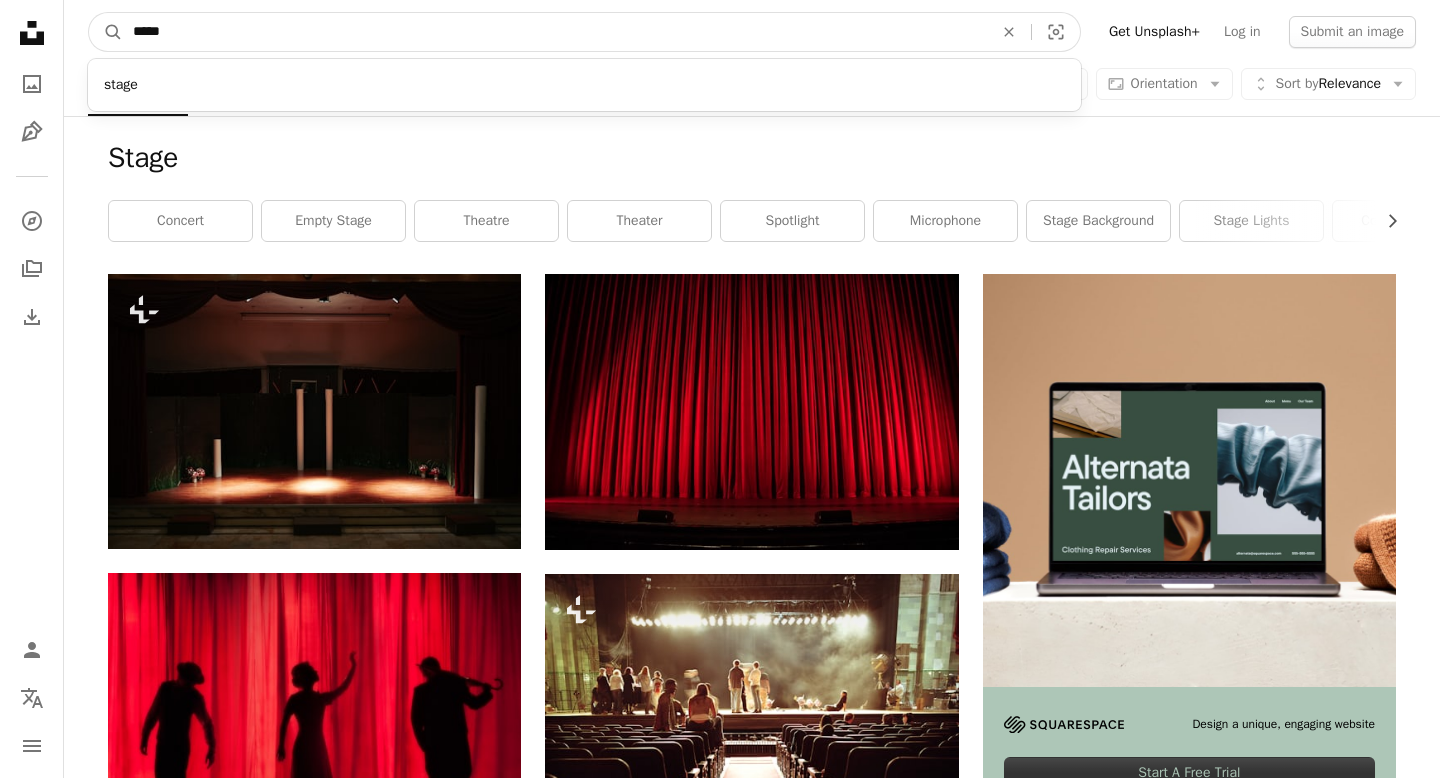 click on "*****" at bounding box center (555, 32) 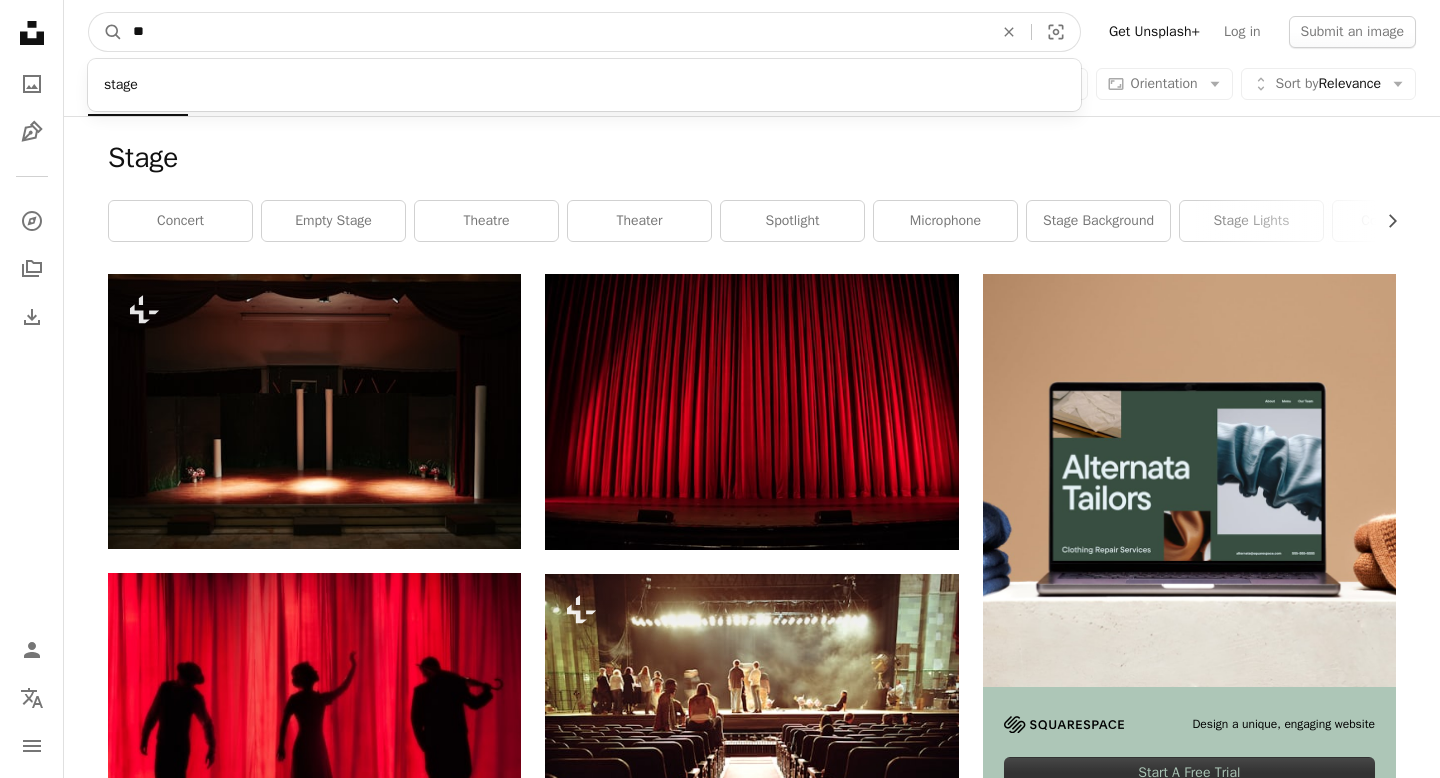 type on "*" 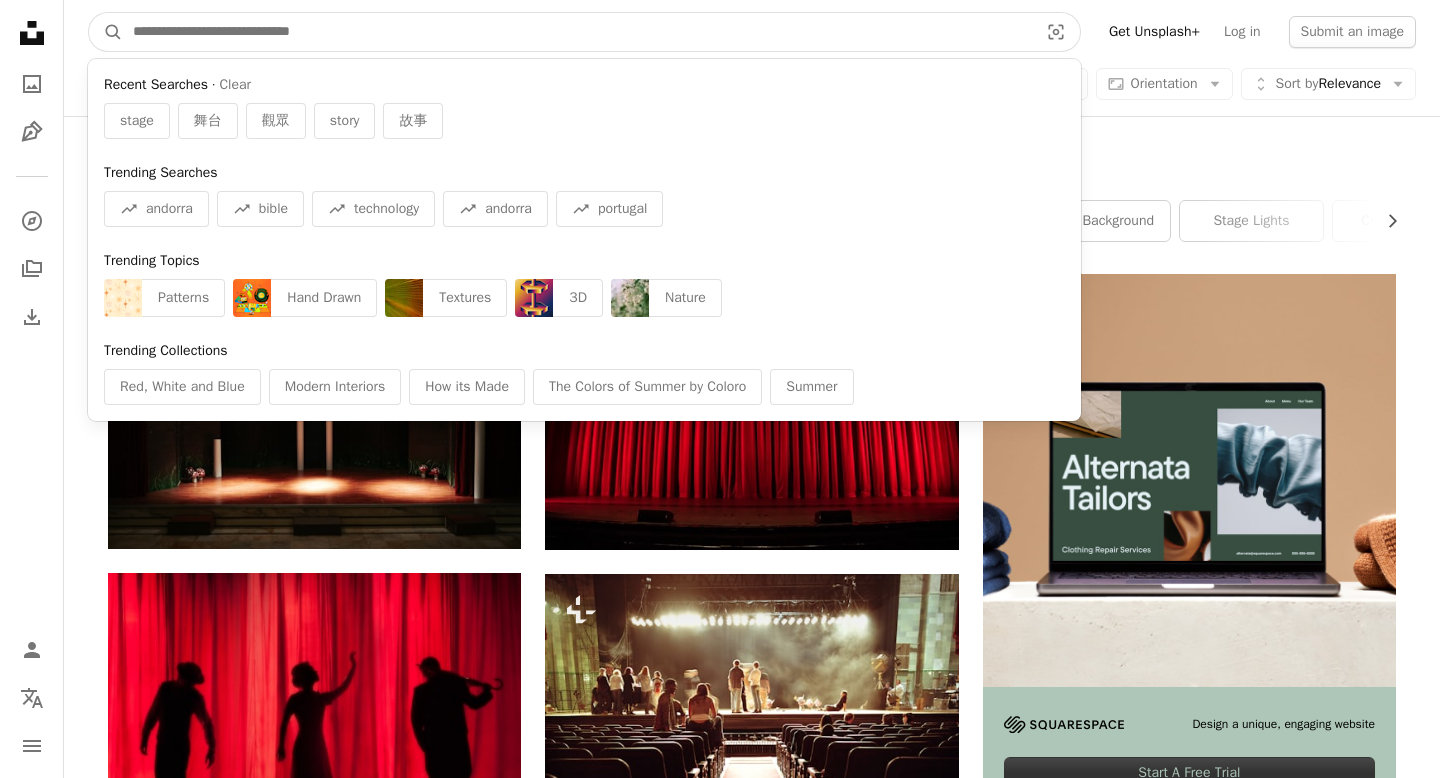 paste on "**" 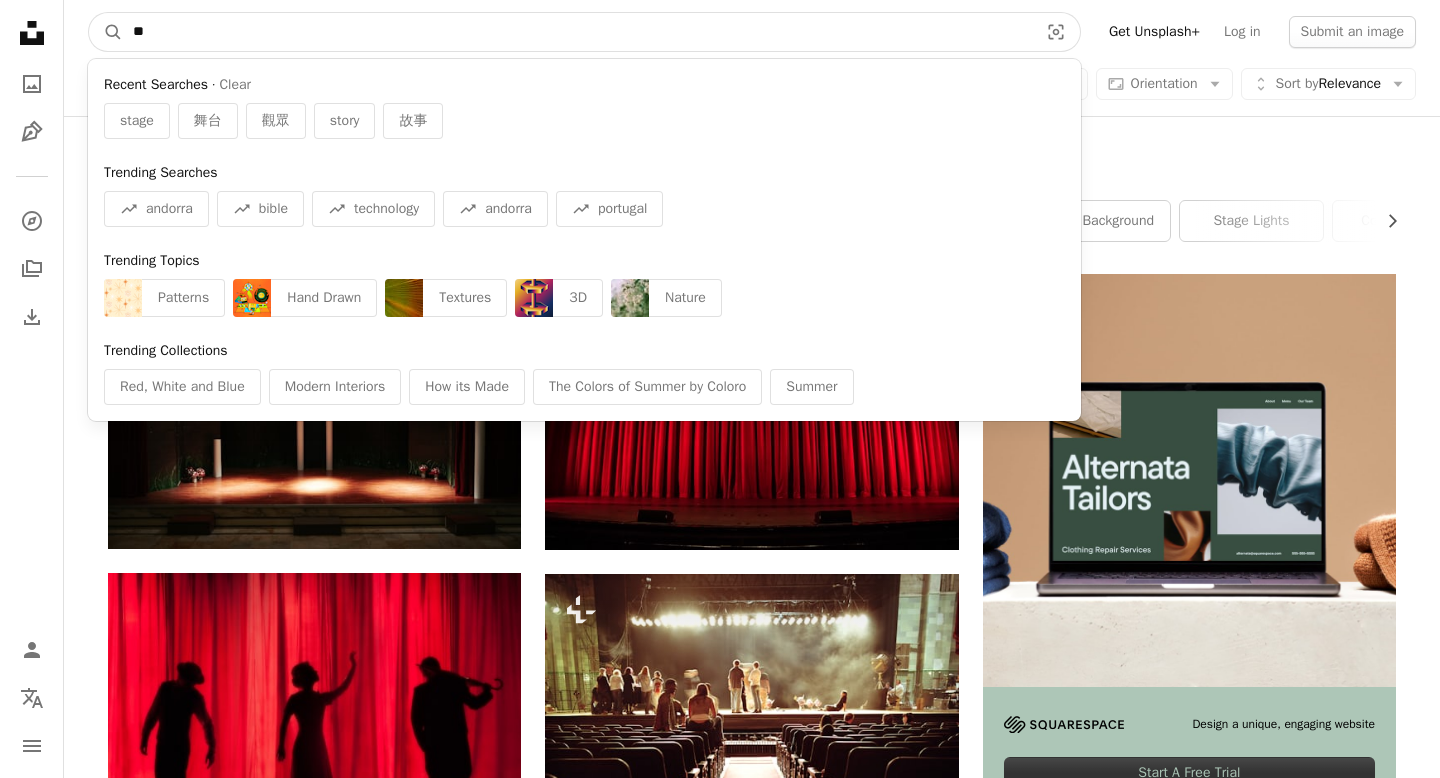 type on "**" 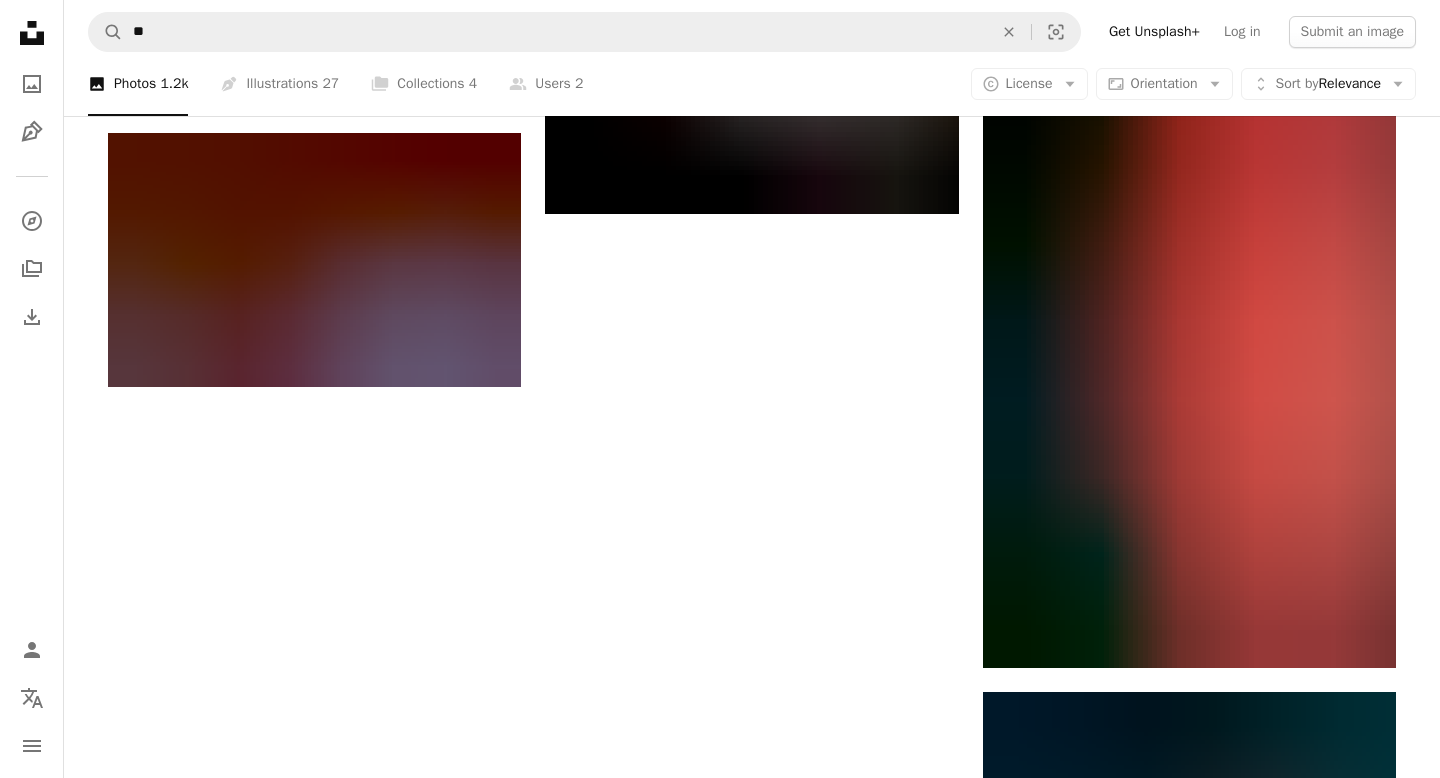 scroll, scrollTop: 3329, scrollLeft: 0, axis: vertical 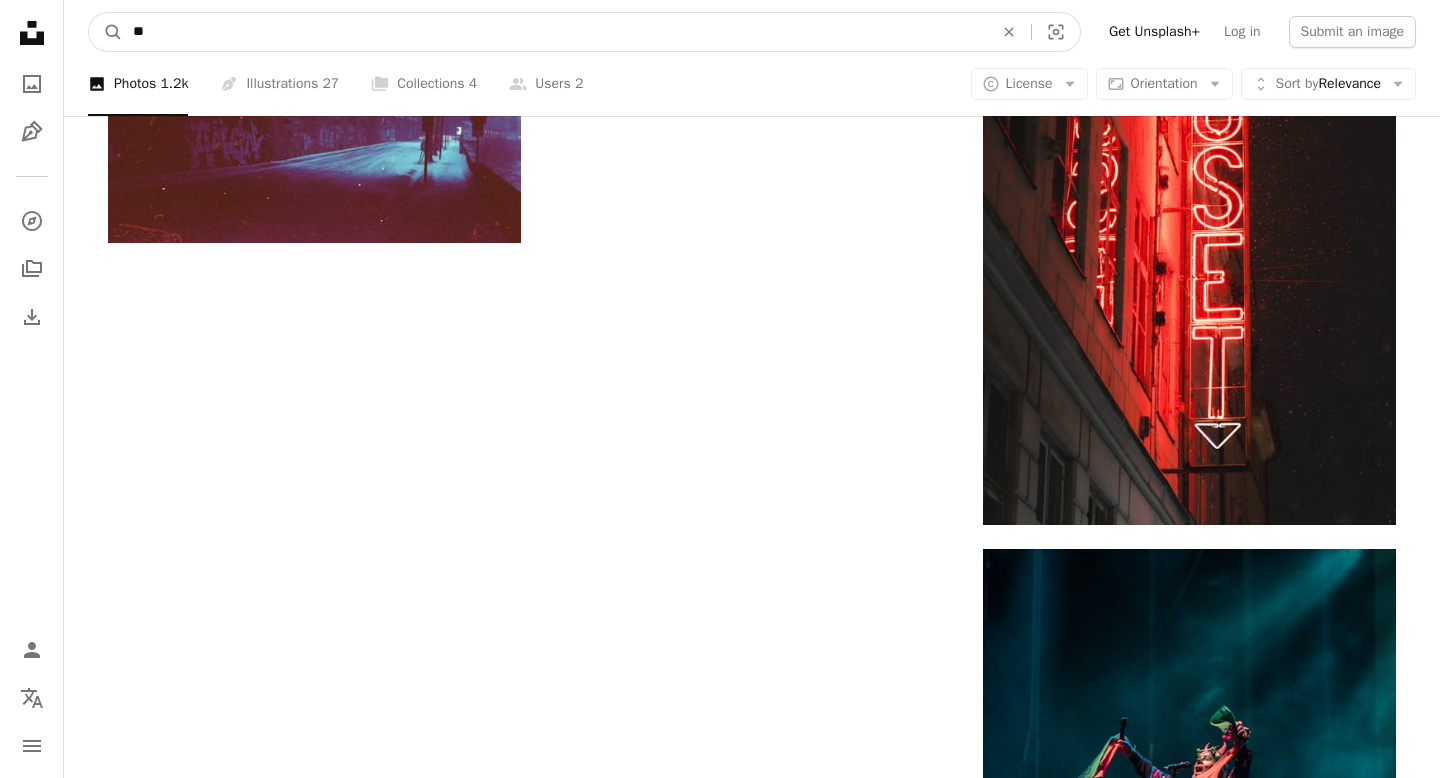 click on "**" at bounding box center [555, 32] 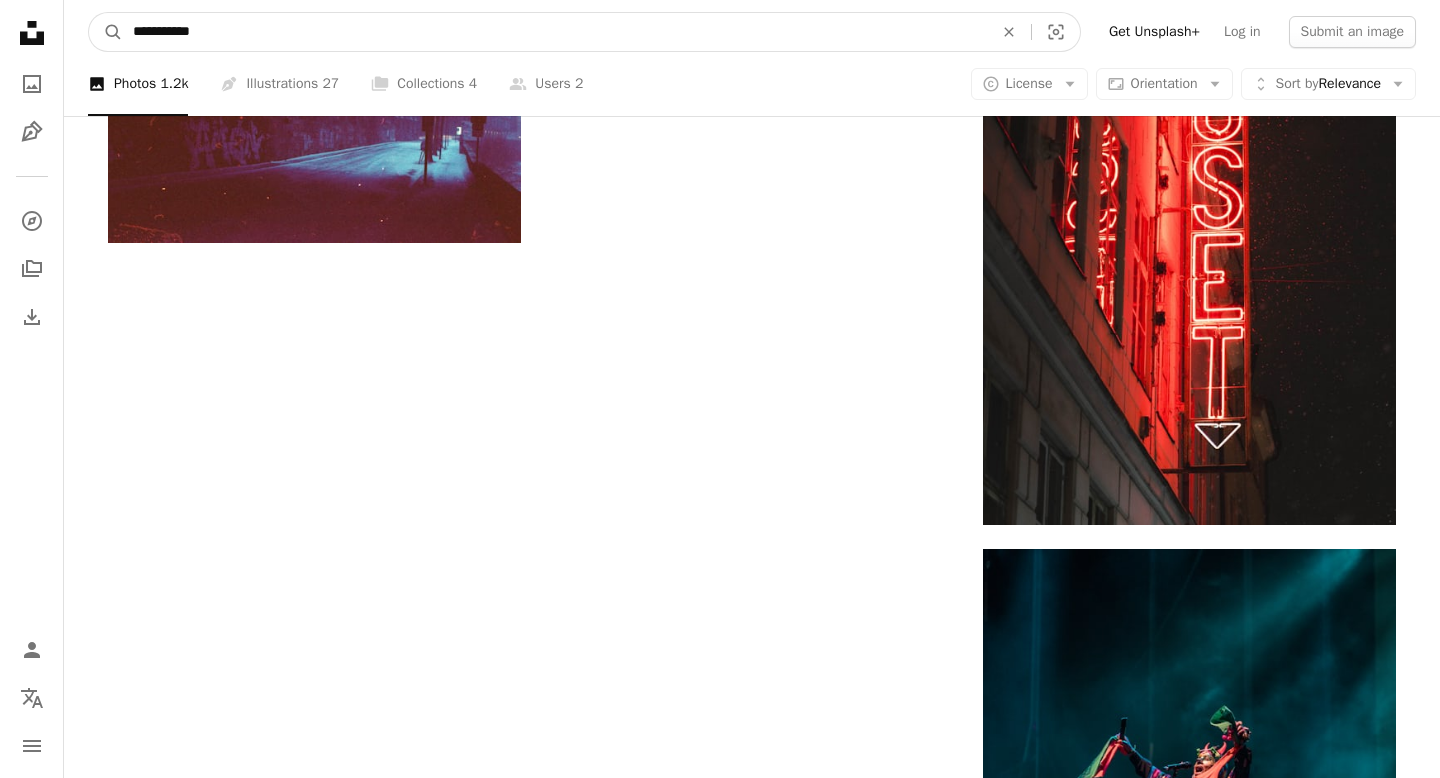 type on "**********" 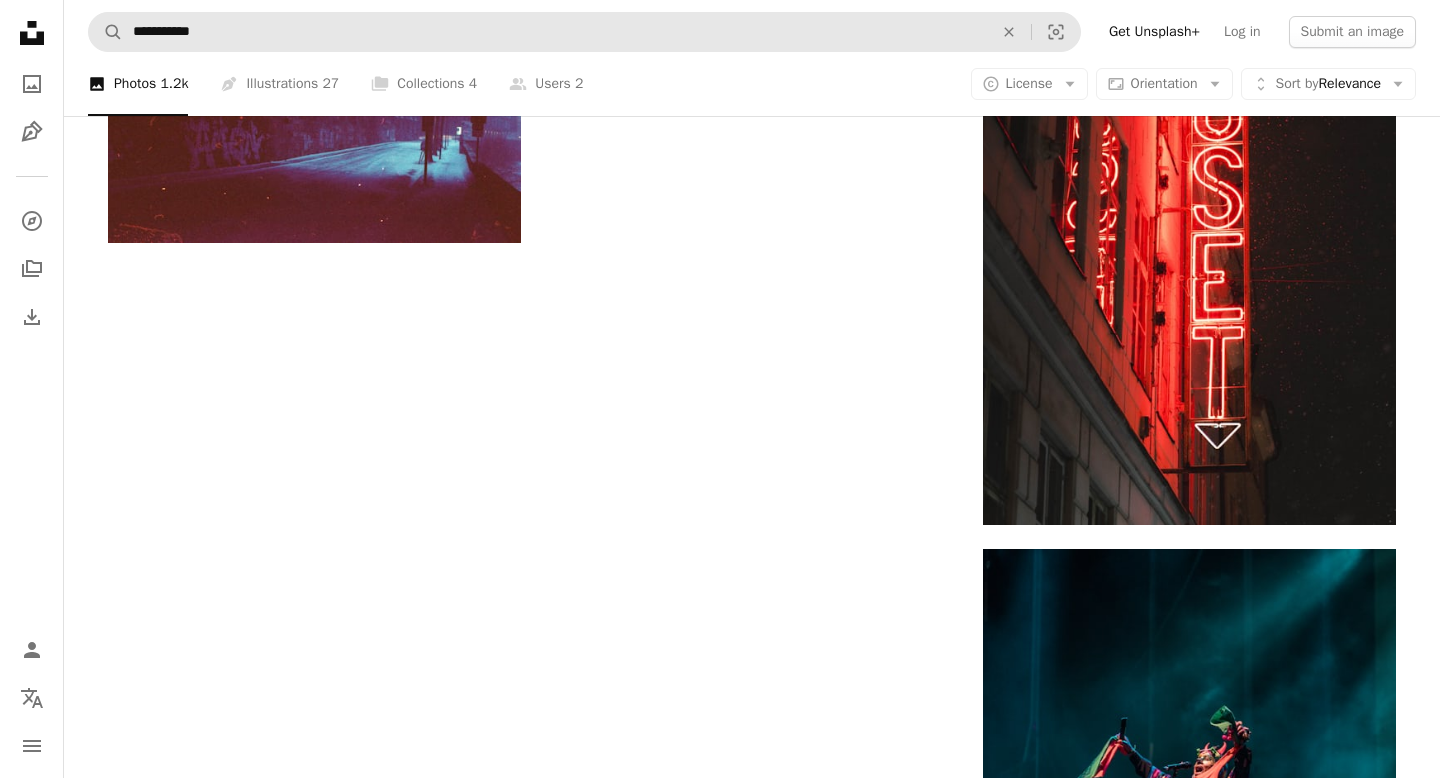 scroll, scrollTop: 0, scrollLeft: 0, axis: both 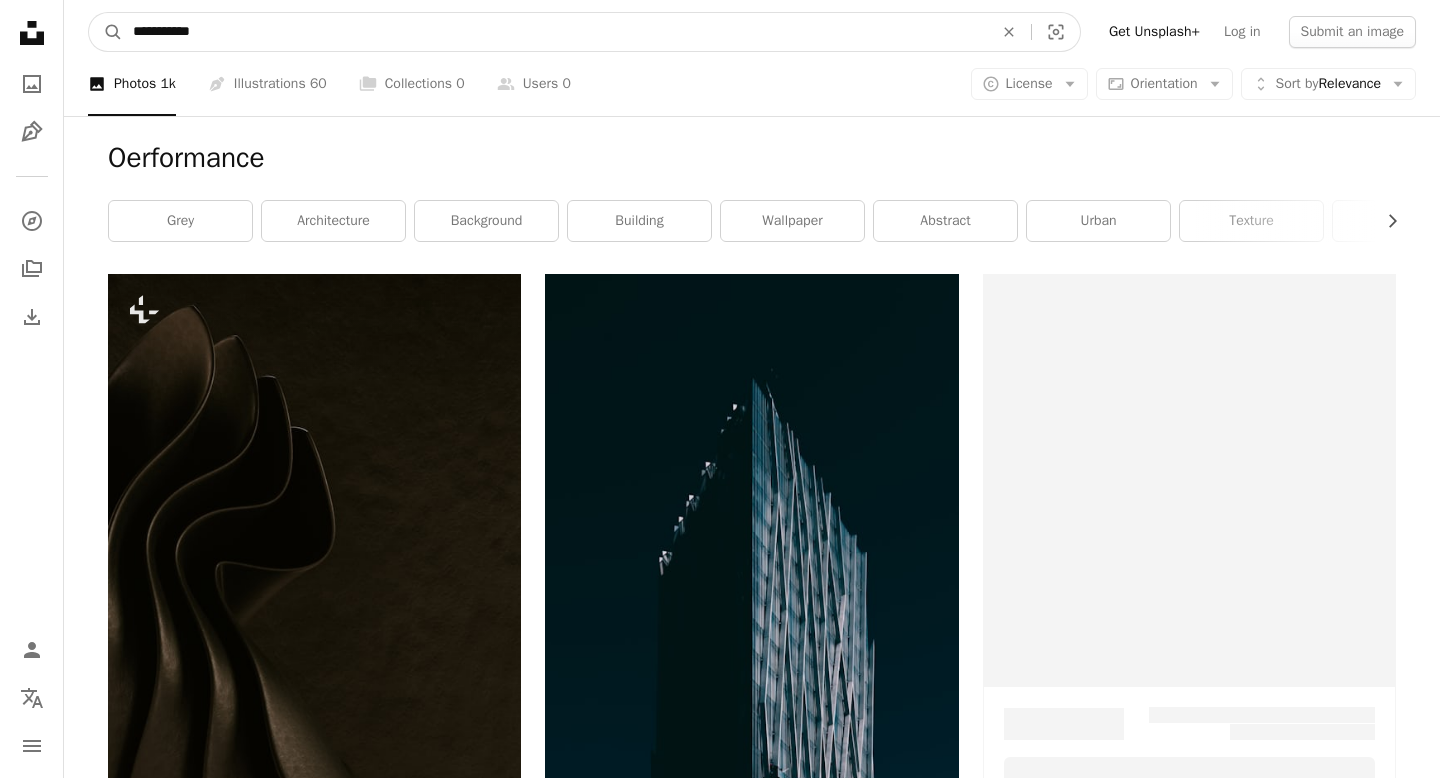 click on "**********" at bounding box center (555, 32) 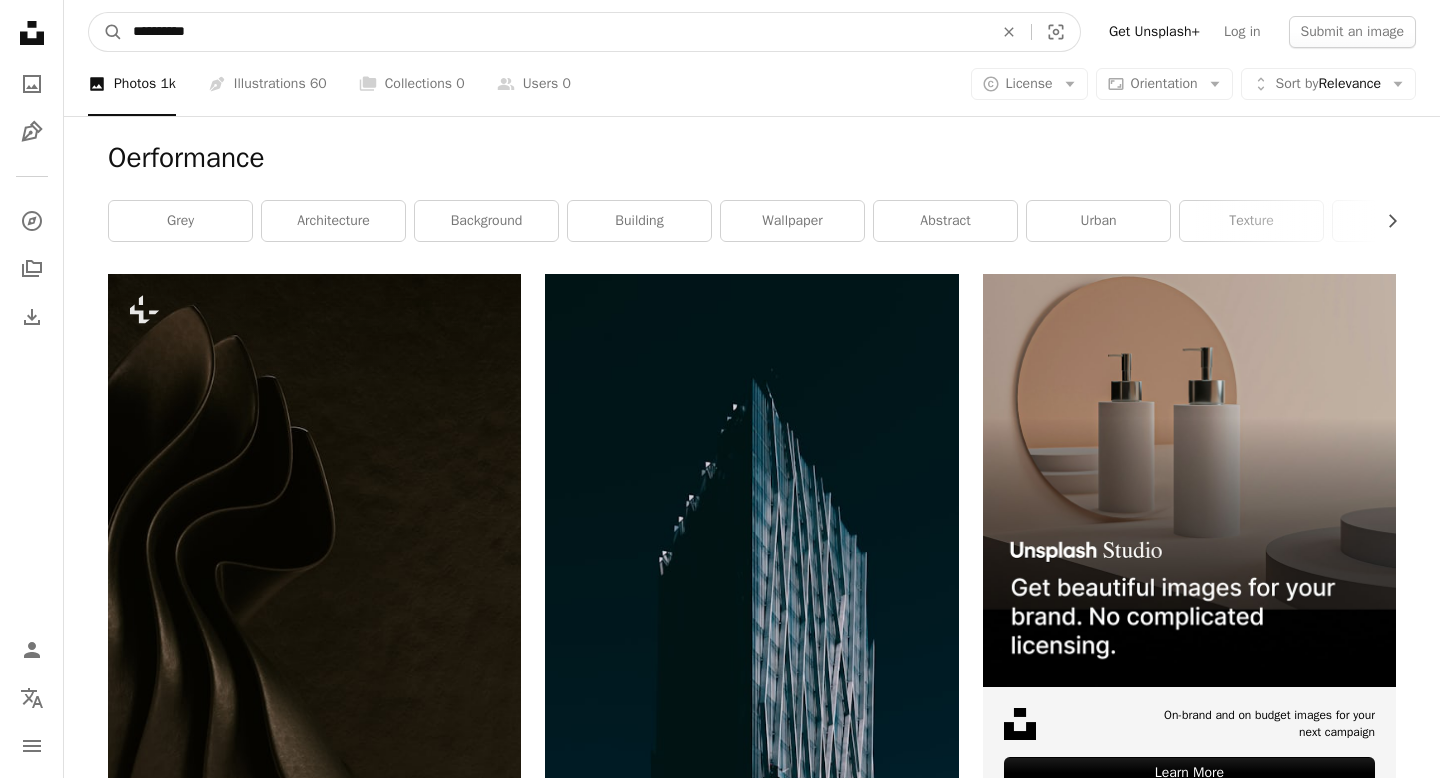 type on "**********" 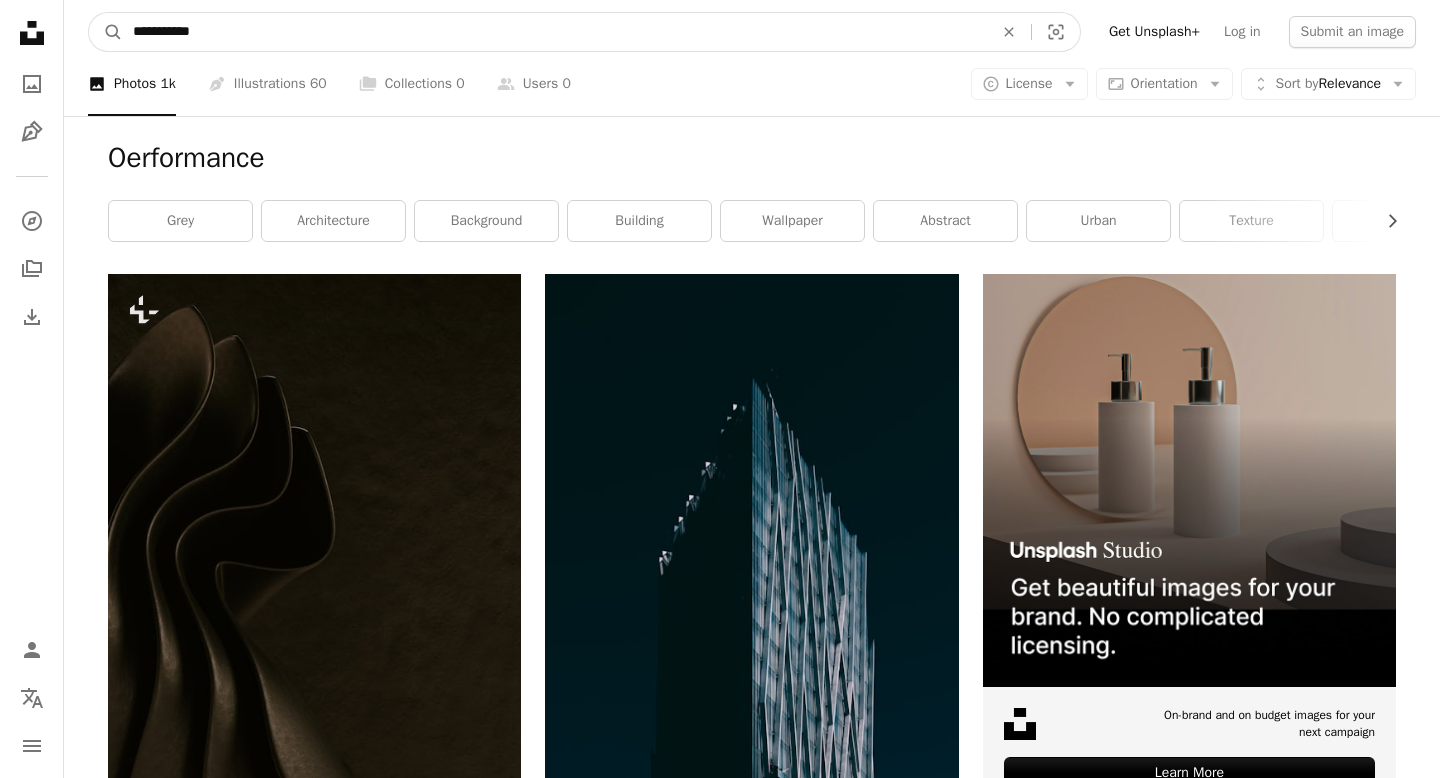 click on "A magnifying glass" at bounding box center (106, 32) 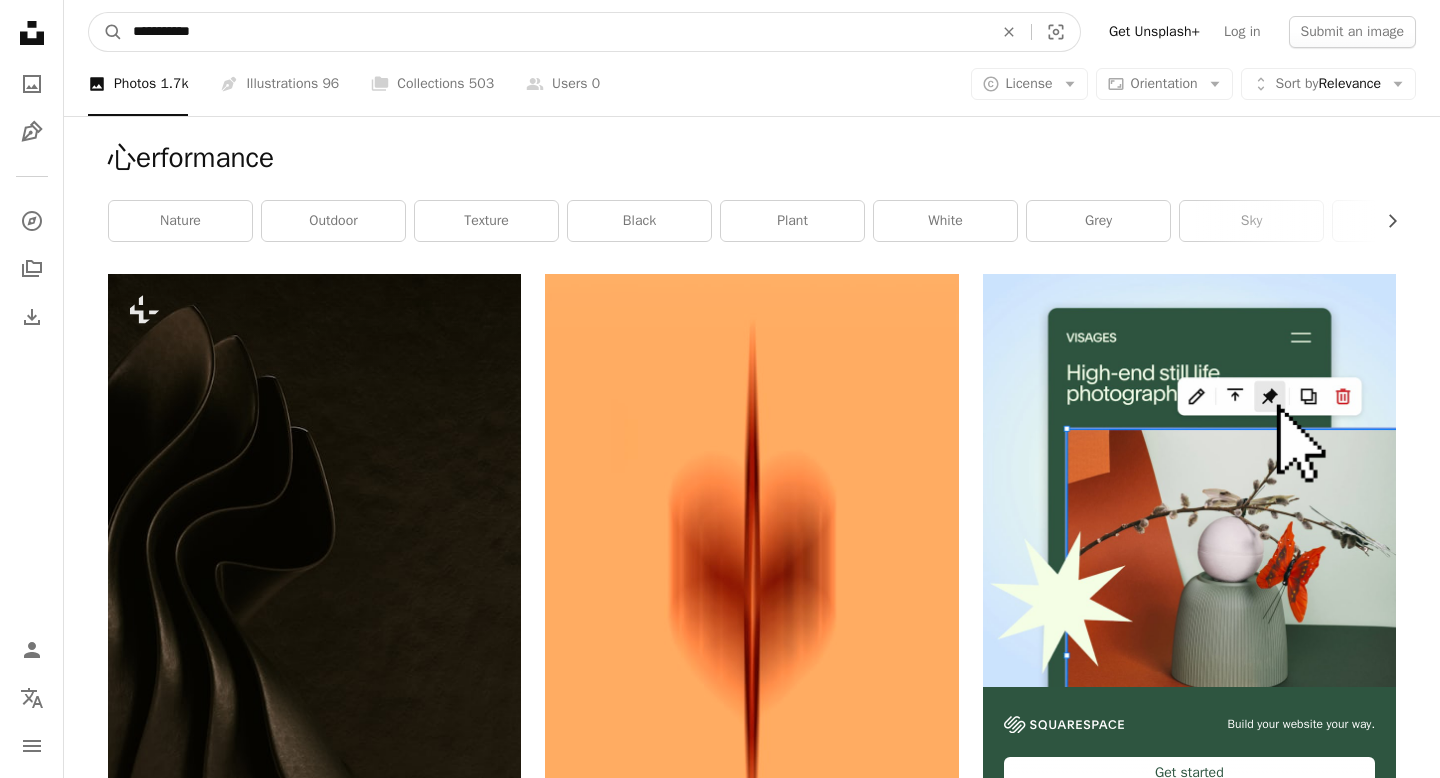click on "**********" at bounding box center [555, 32] 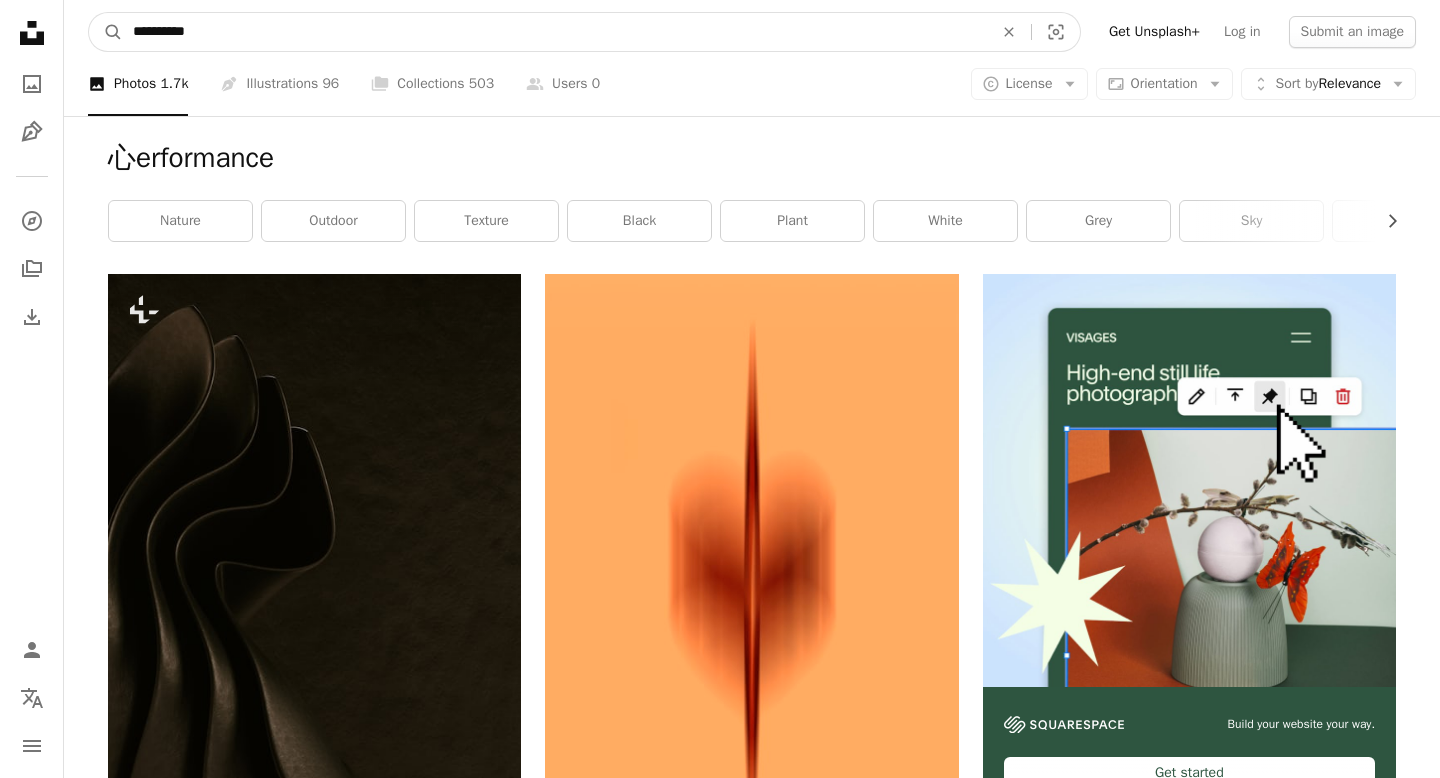 type on "**********" 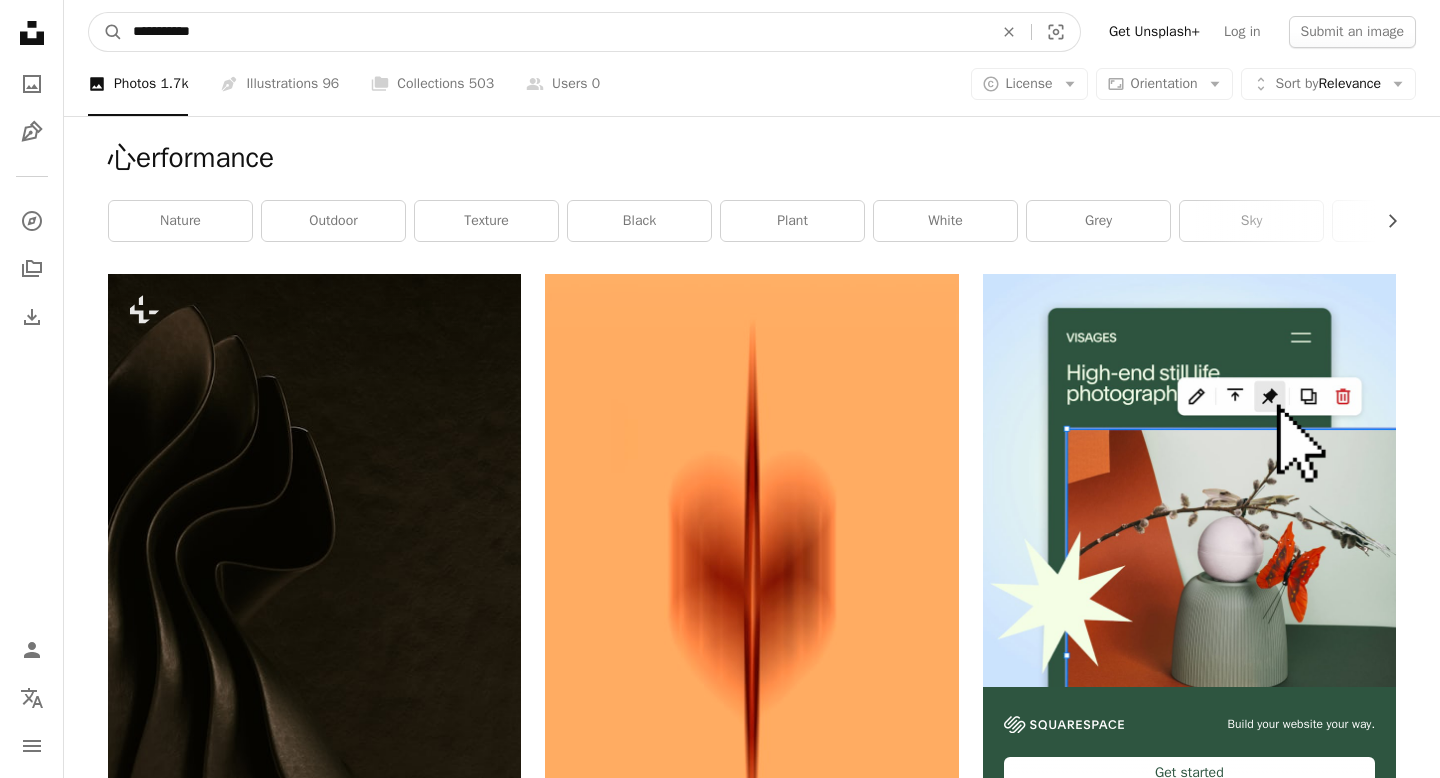 click on "A magnifying glass" at bounding box center [106, 32] 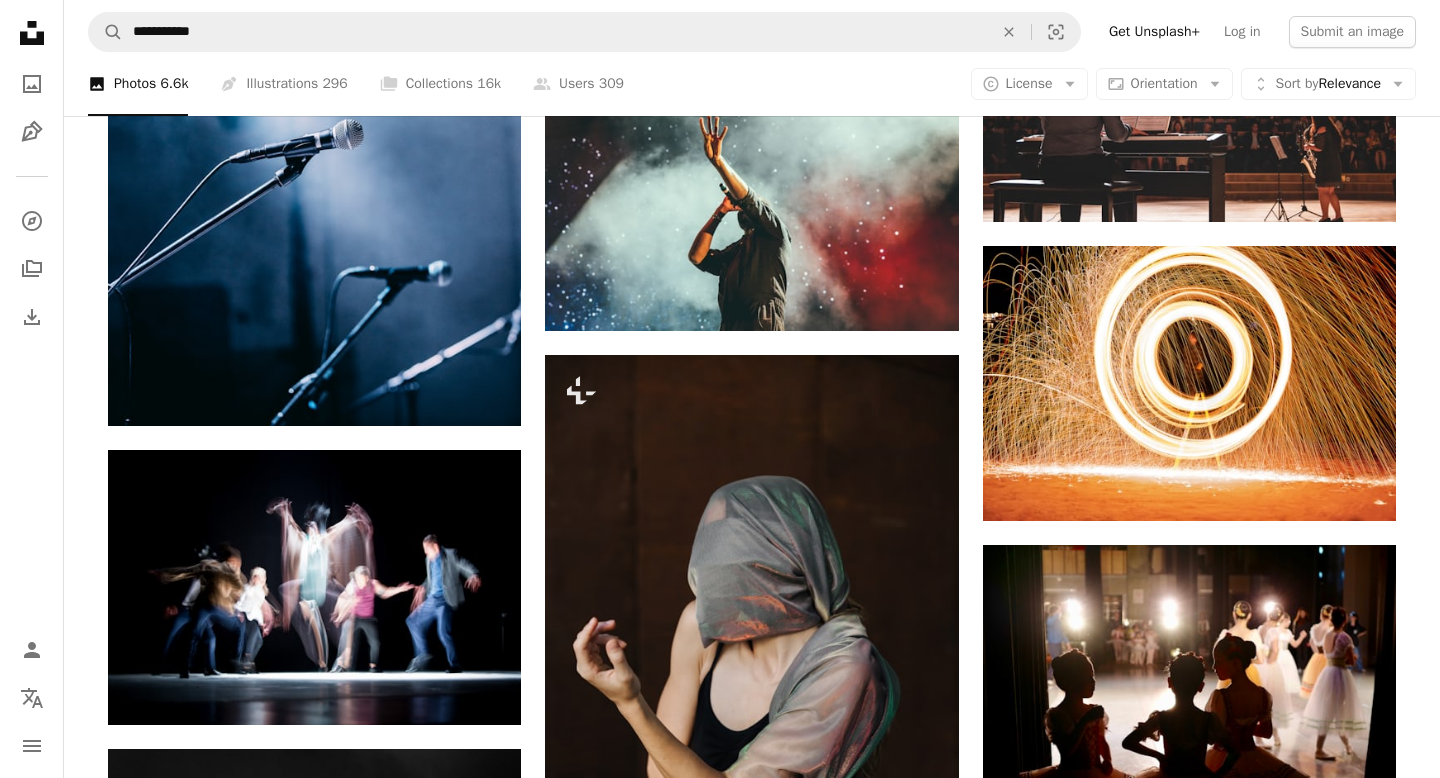 scroll, scrollTop: 1969, scrollLeft: 0, axis: vertical 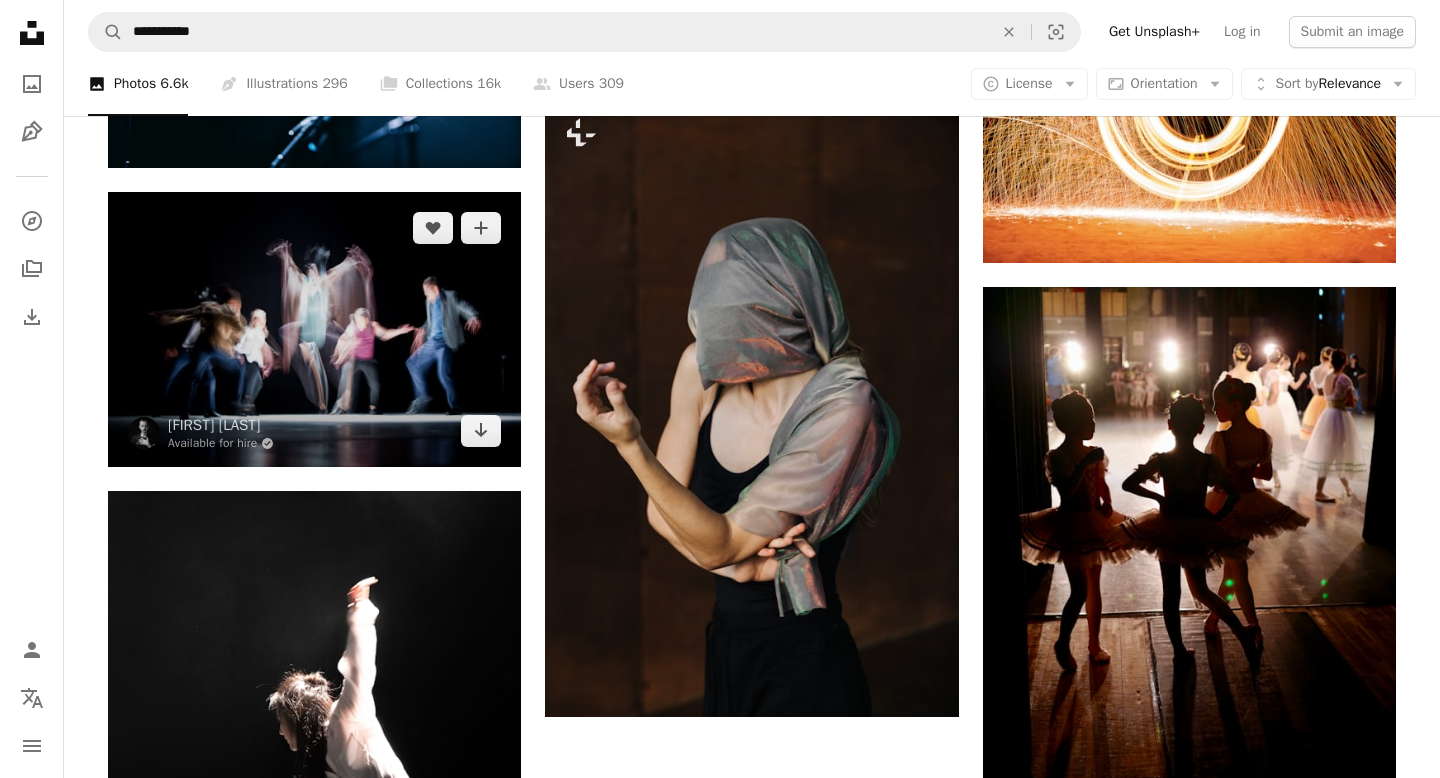 click at bounding box center [314, 329] 